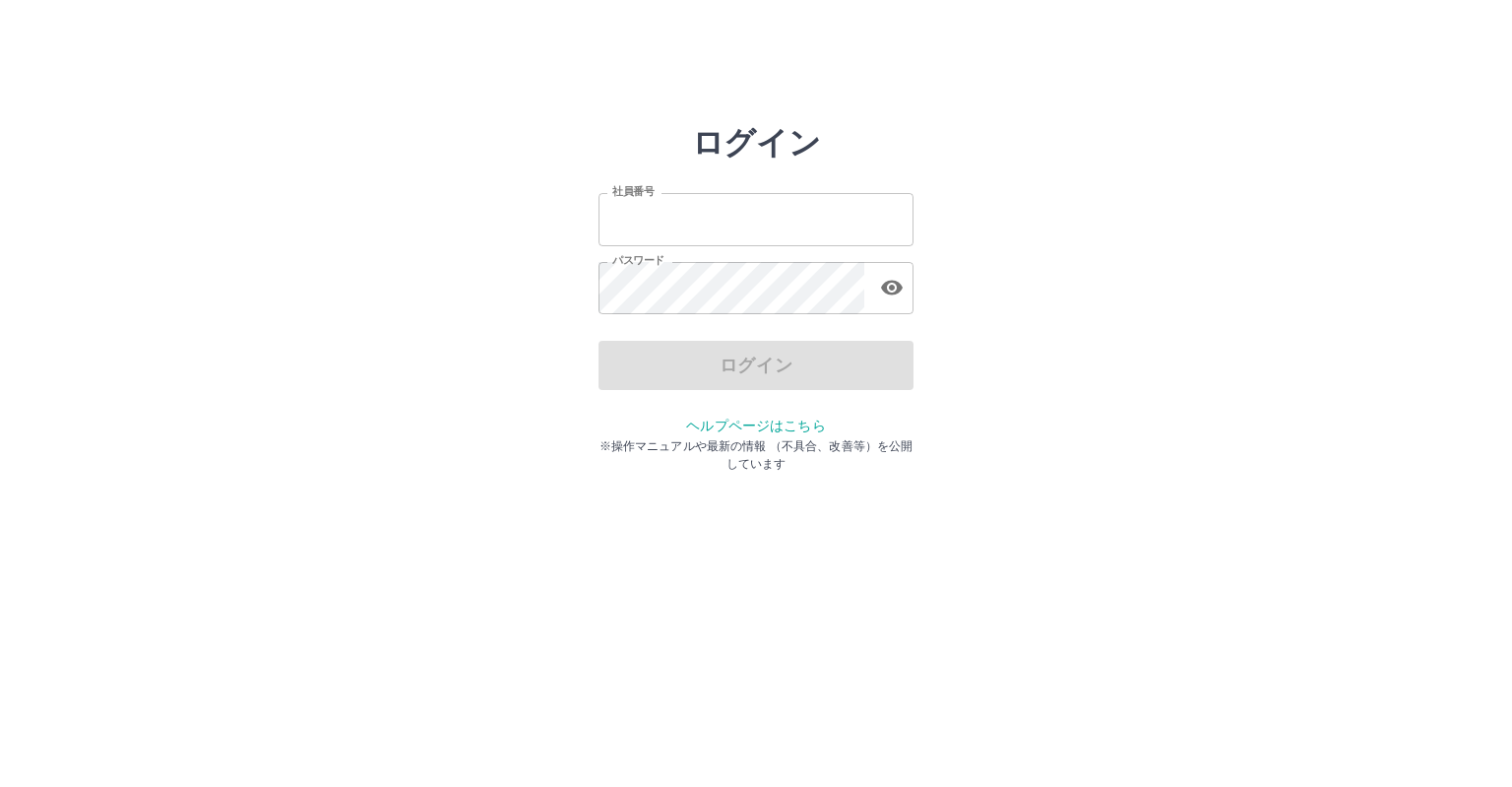 scroll, scrollTop: 0, scrollLeft: 0, axis: both 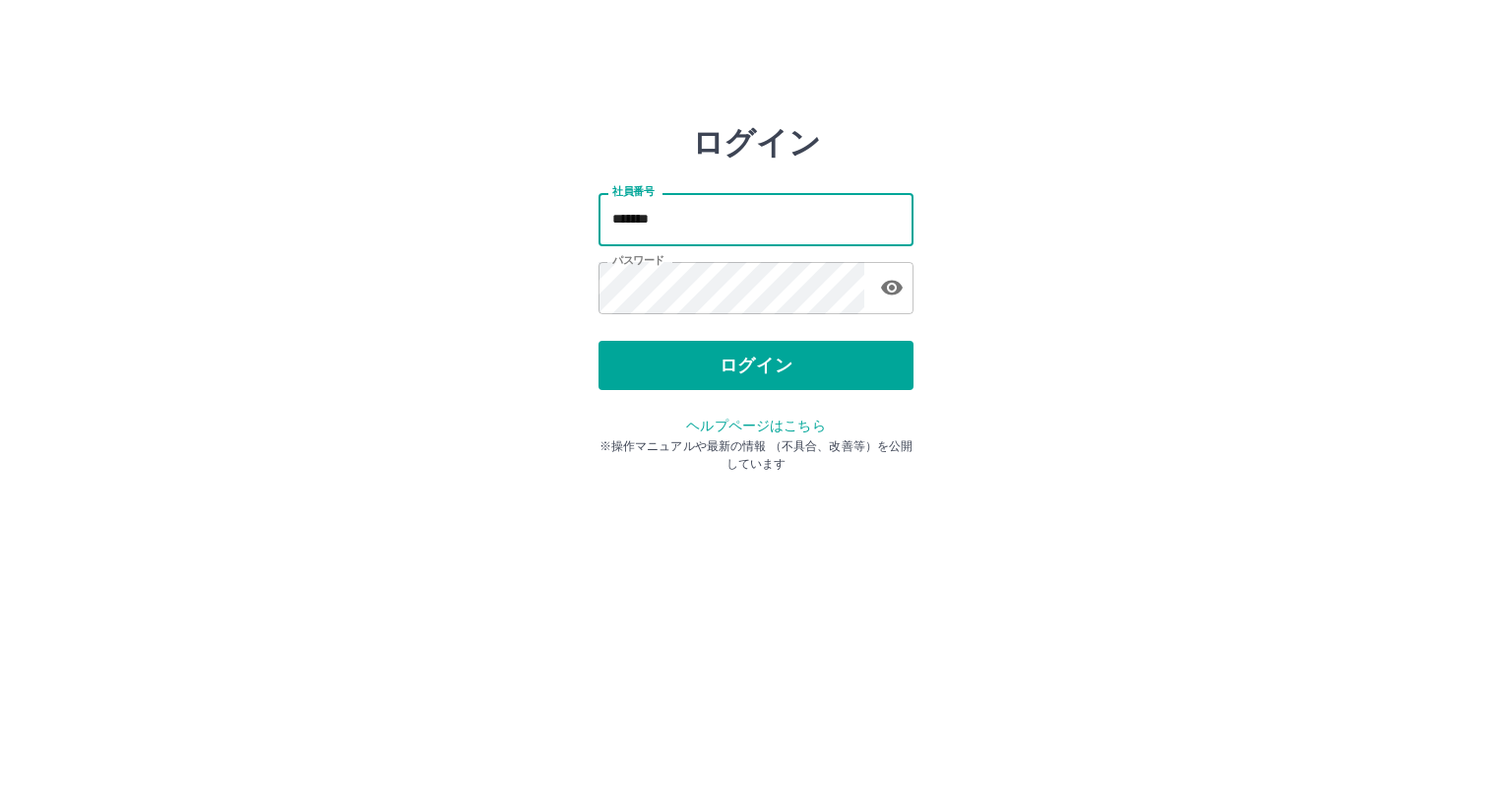 drag, startPoint x: 0, startPoint y: 0, endPoint x: 629, endPoint y: 226, distance: 668.3689 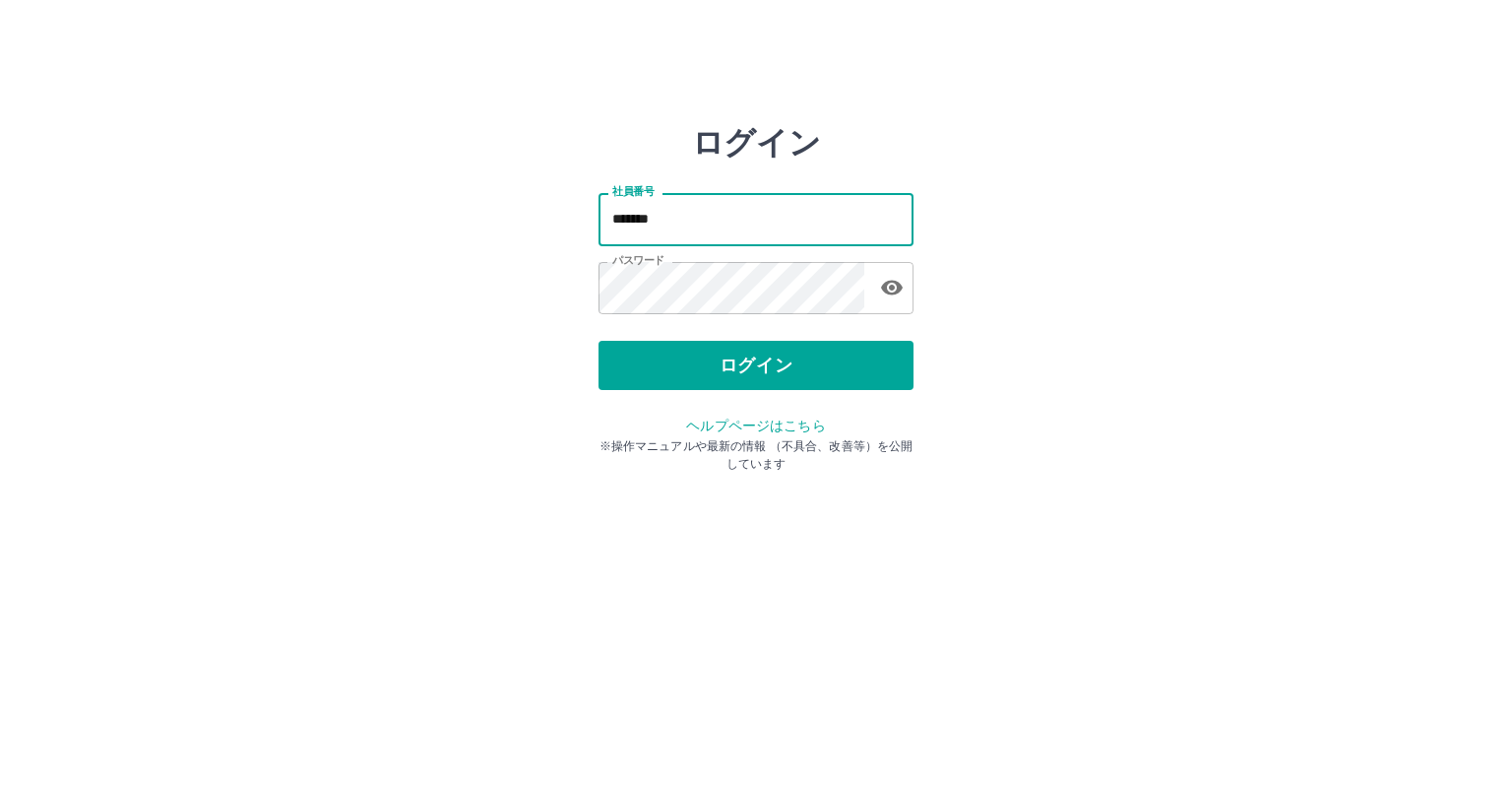 type on "*******" 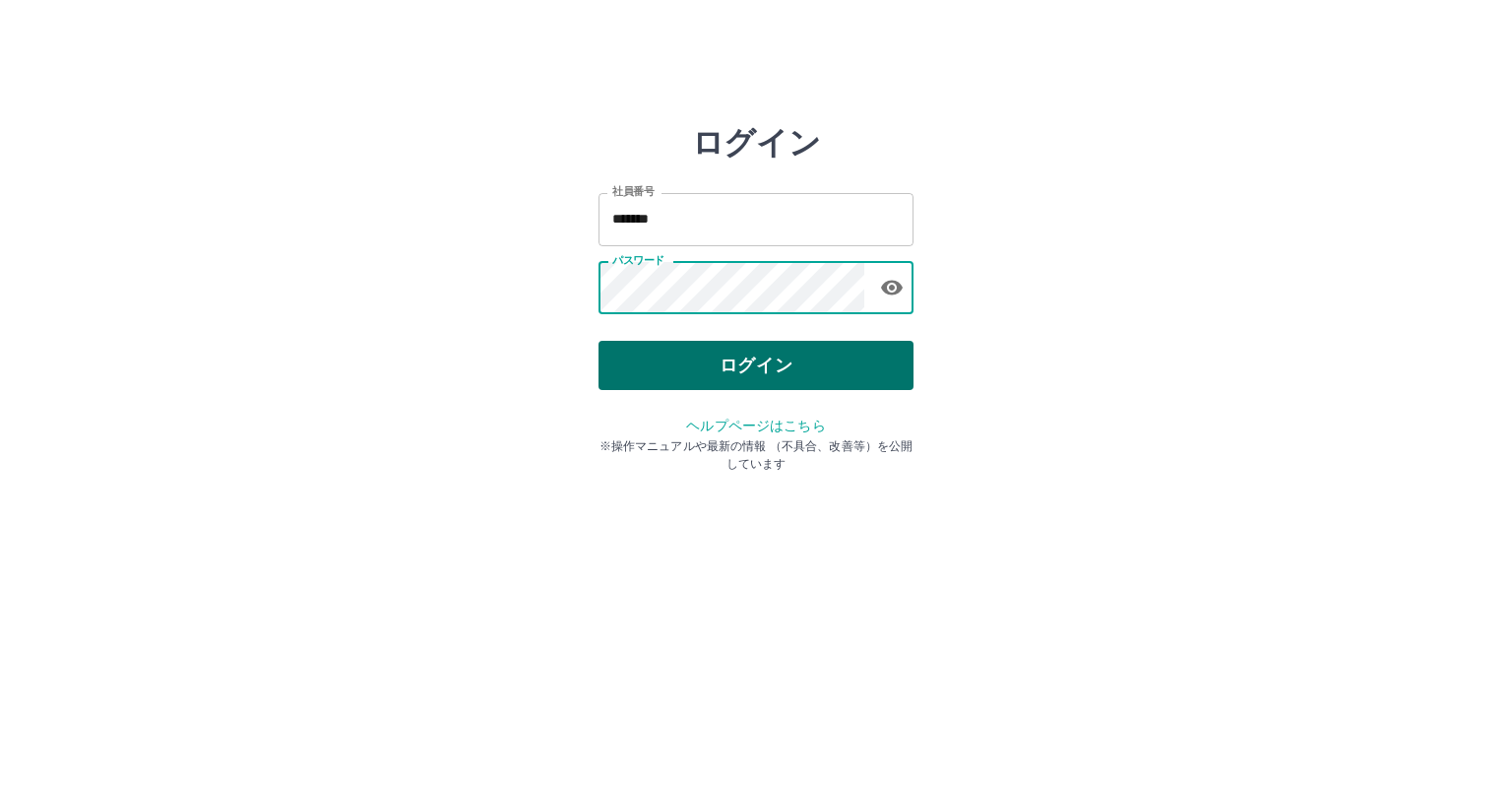 click on "ログイン" at bounding box center (756, 365) 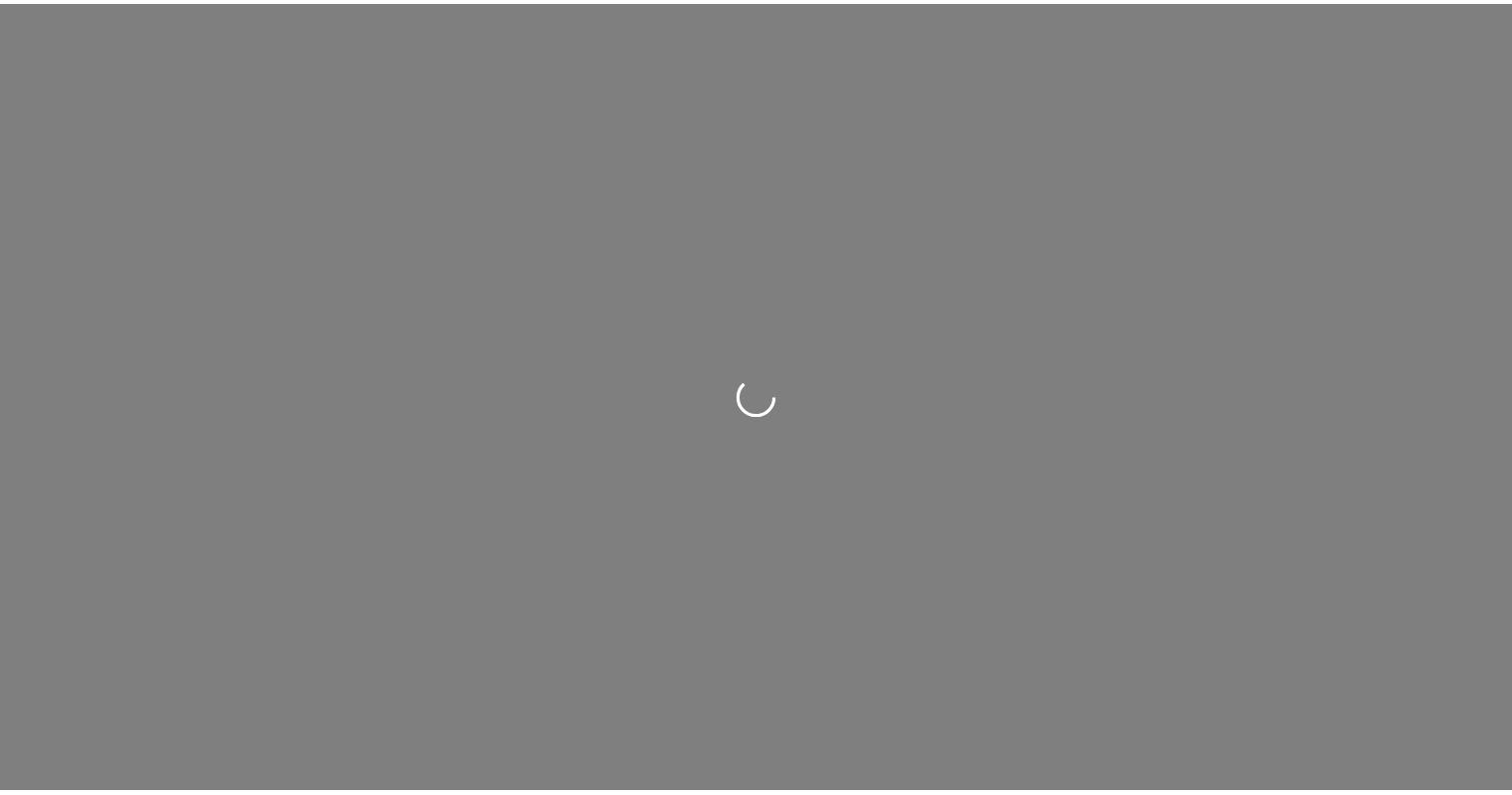 scroll, scrollTop: 0, scrollLeft: 0, axis: both 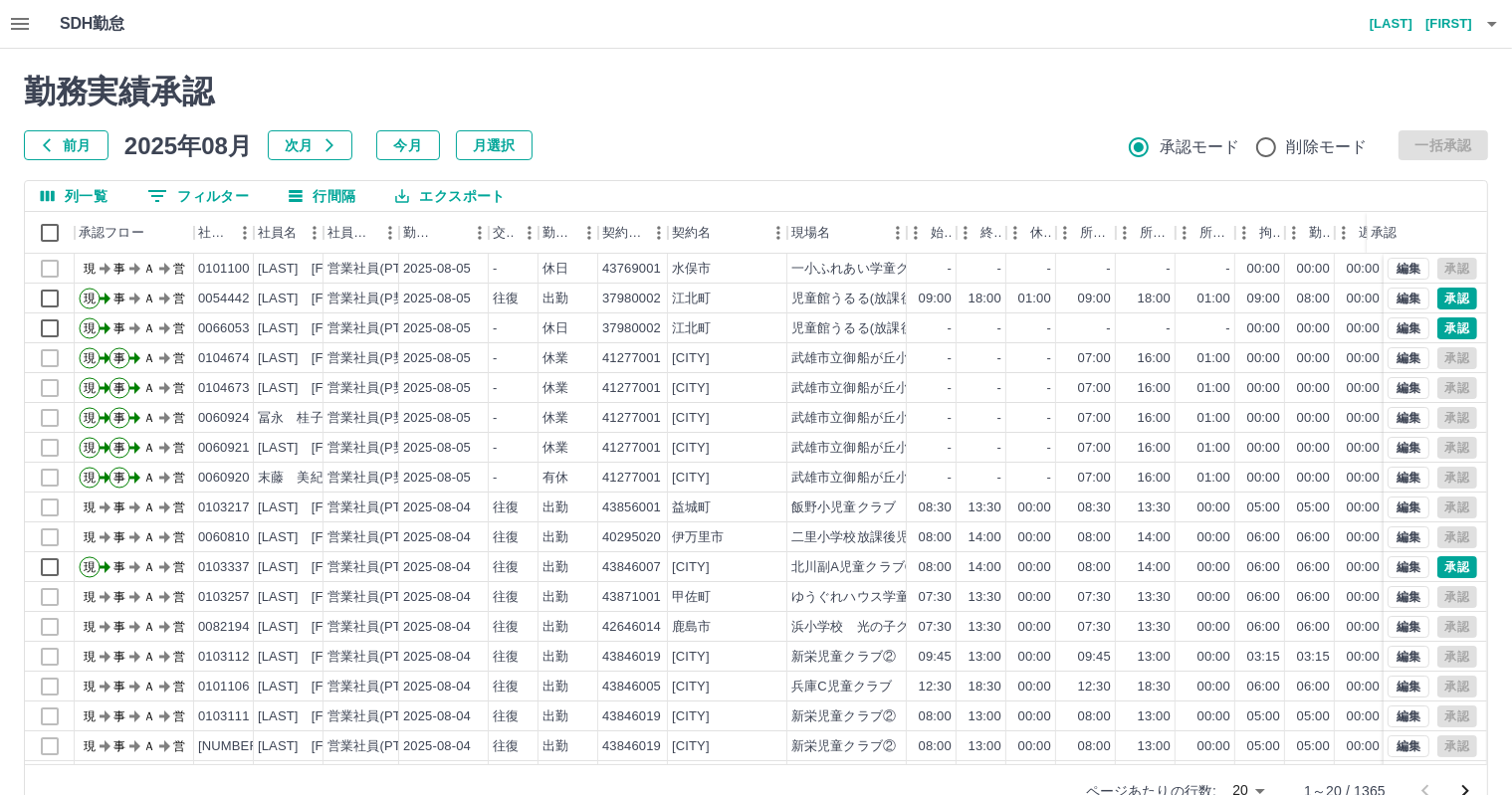 click on "前月" at bounding box center [66, 145] 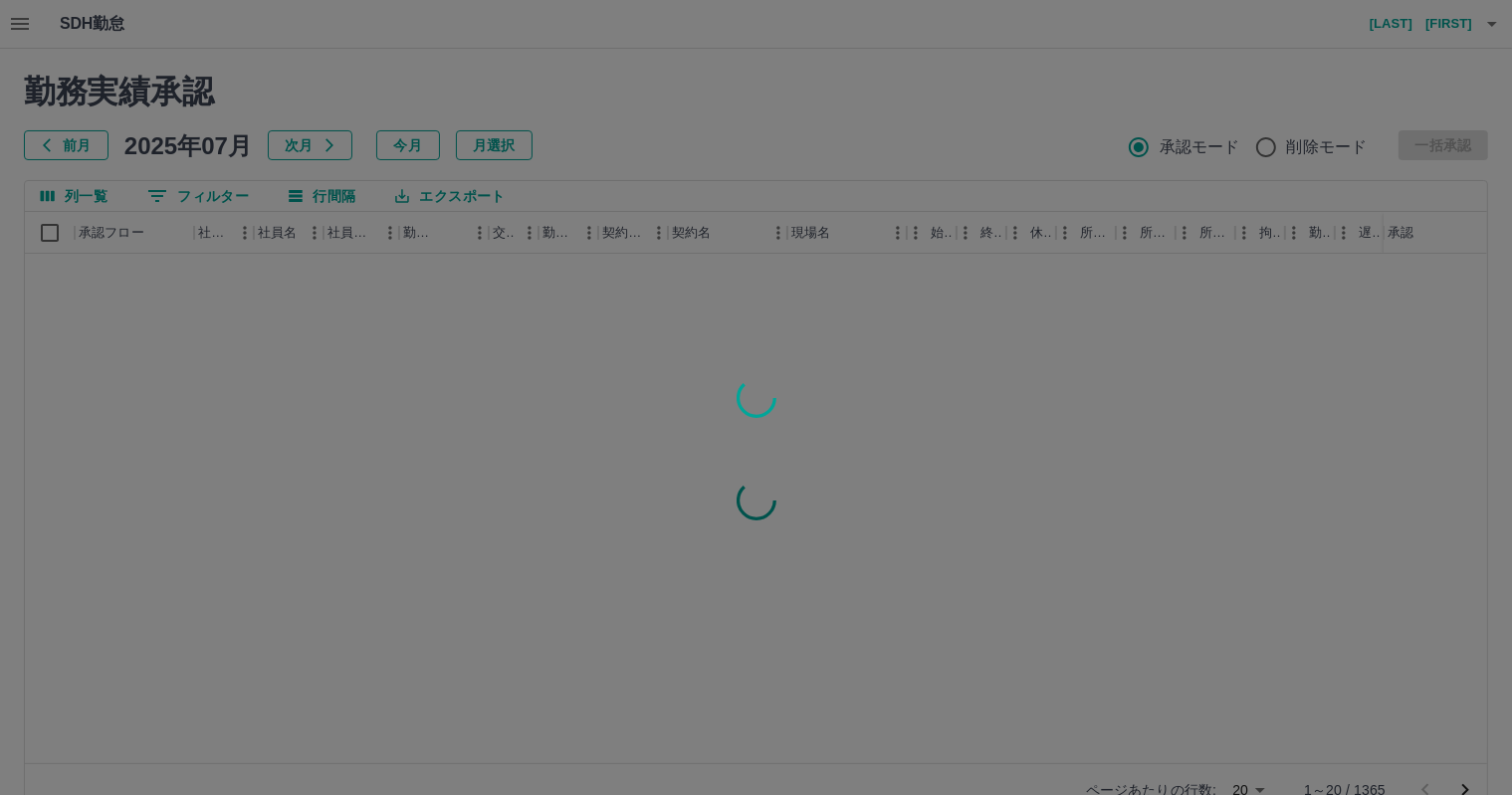 click at bounding box center [756, 397] 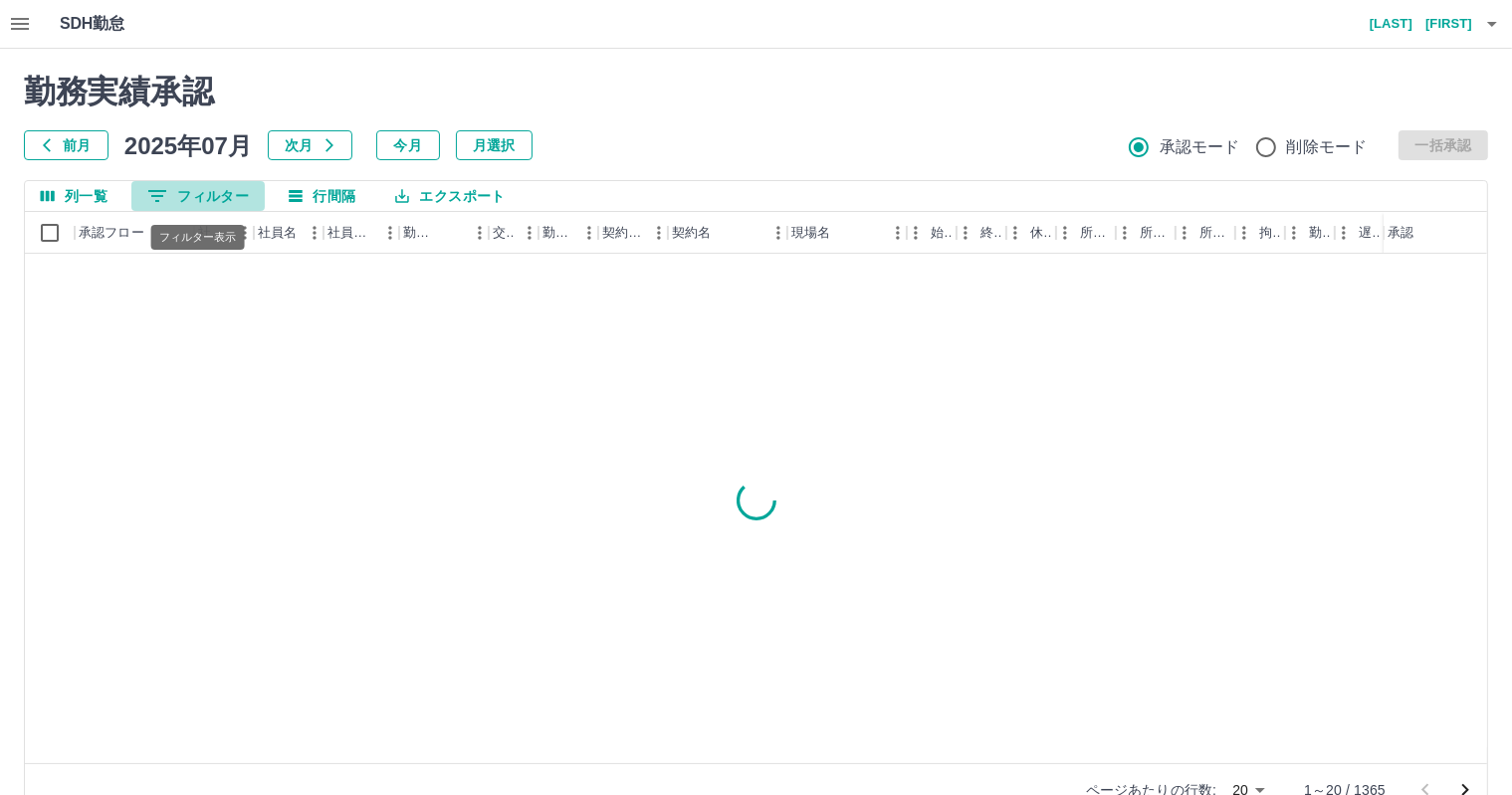 click on "0 フィルター" at bounding box center (198, 196) 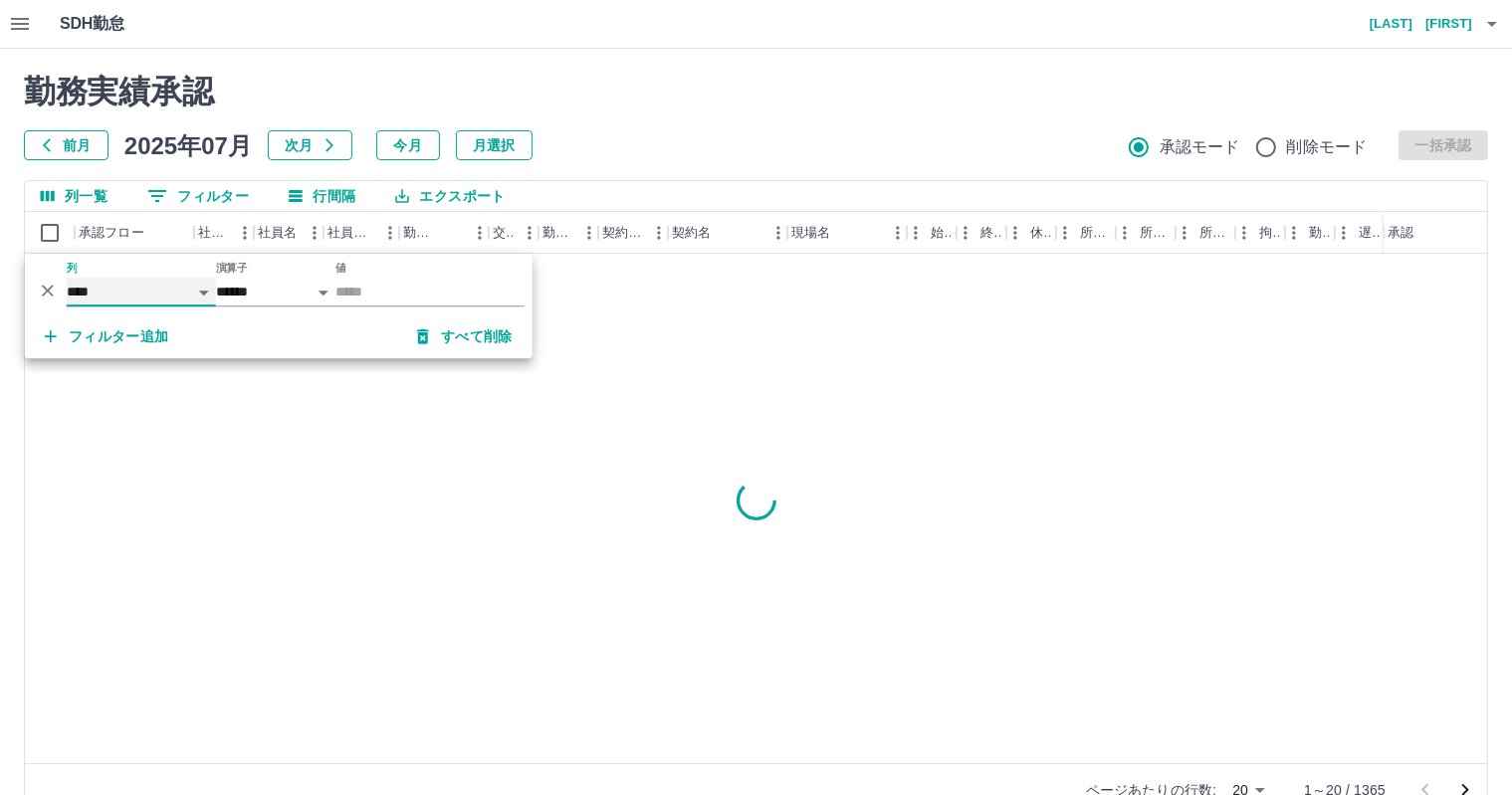 click on "**** *** **** *** *** **** ***** *** *** ** ** ** **** **** **** ** ** *** **** *****" at bounding box center [141, 292] 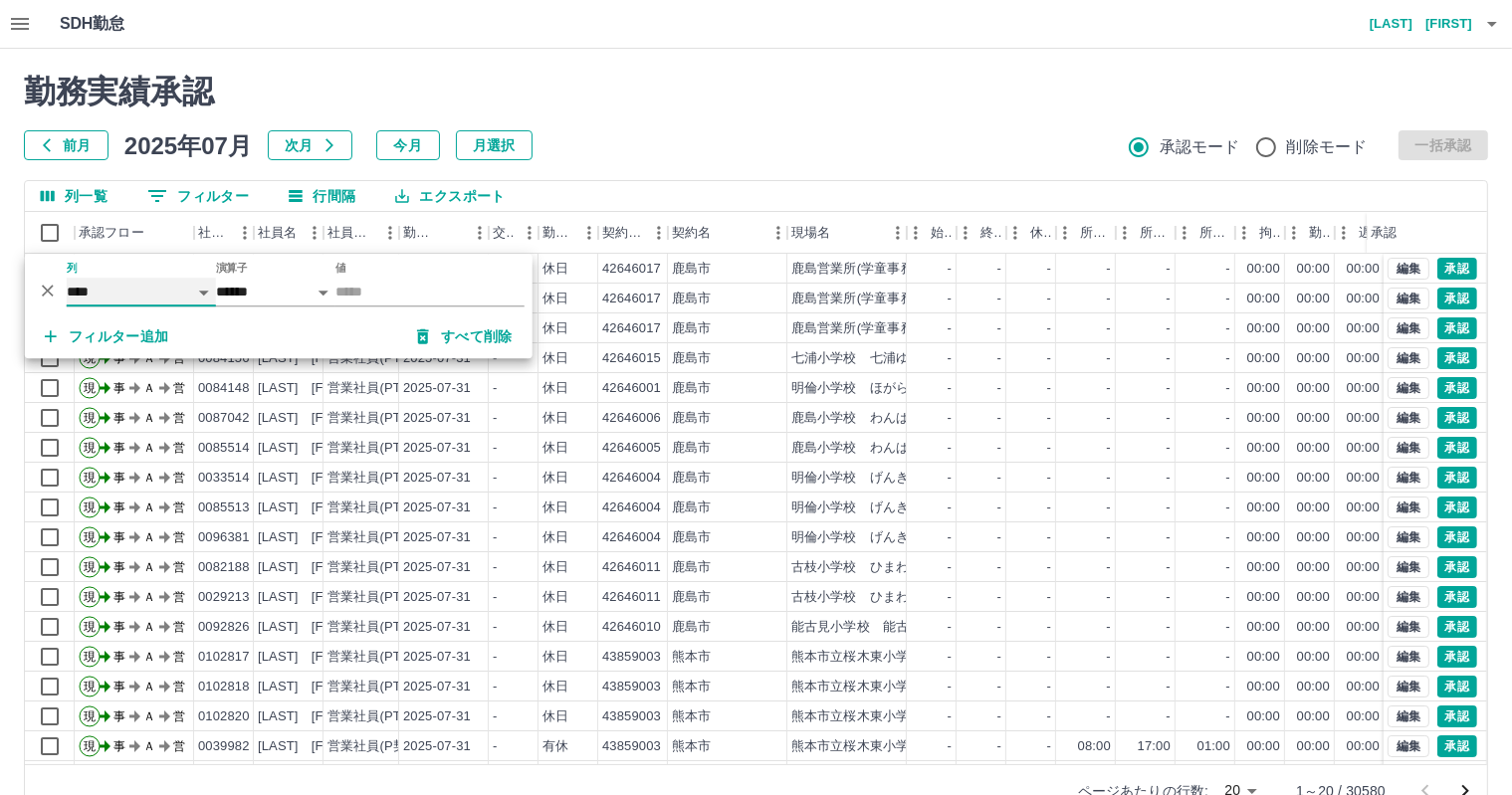 click on "**** *** **** *** *** **** ***** *** *** ** ** ** **** **** **** ** ** *** **** *****" at bounding box center (141, 292) 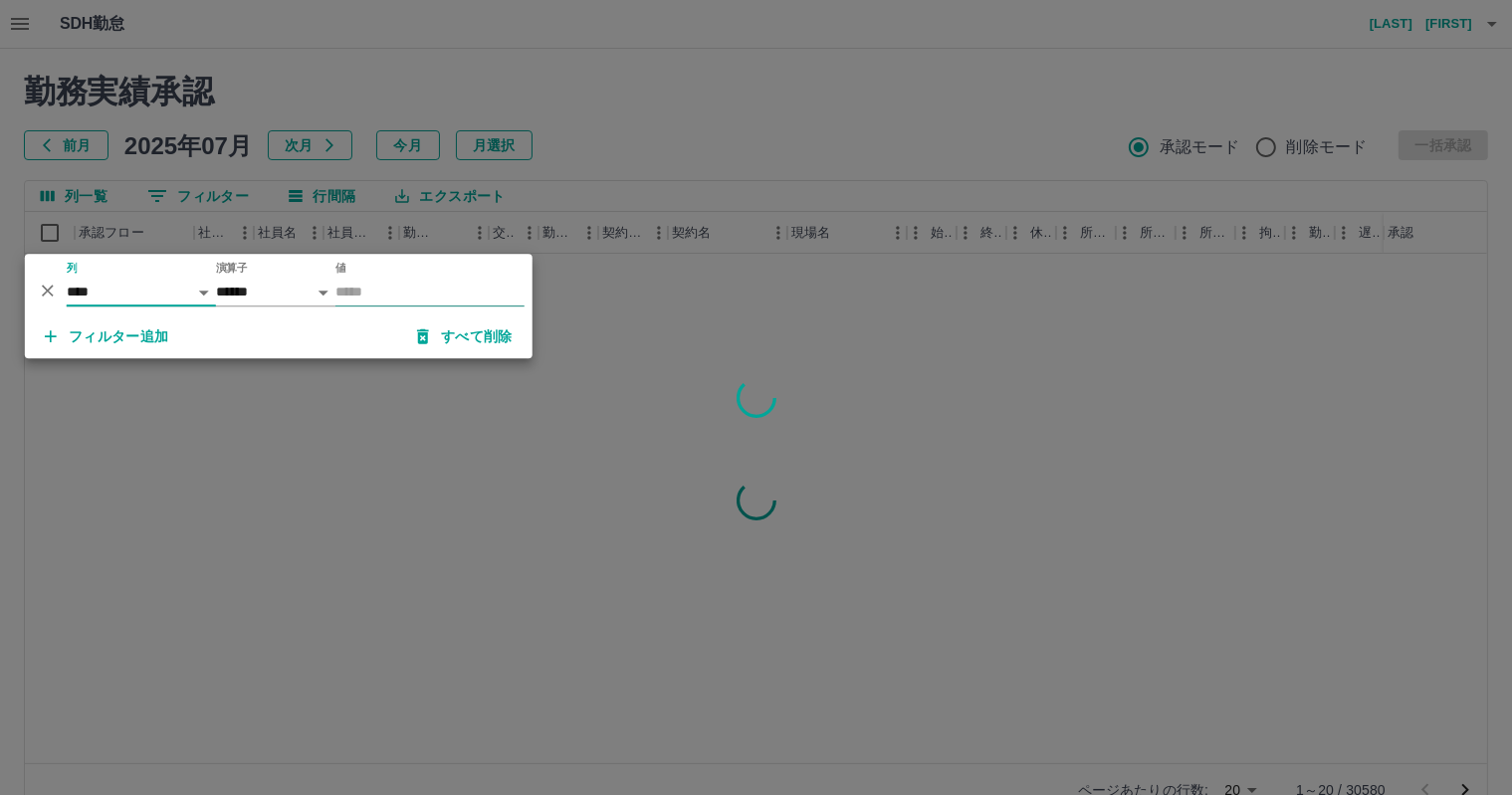 click on "値" at bounding box center (430, 292) 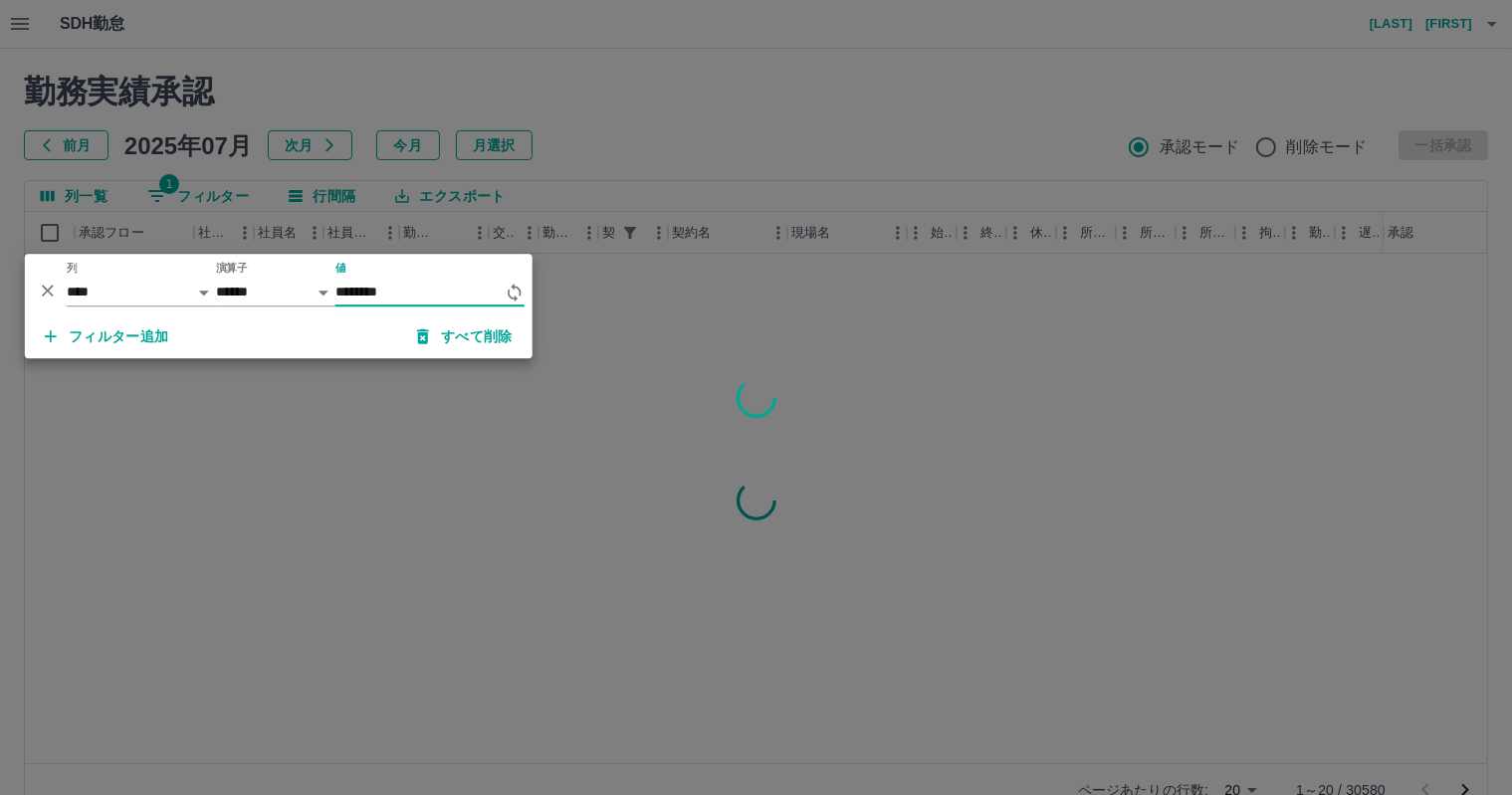 type on "********" 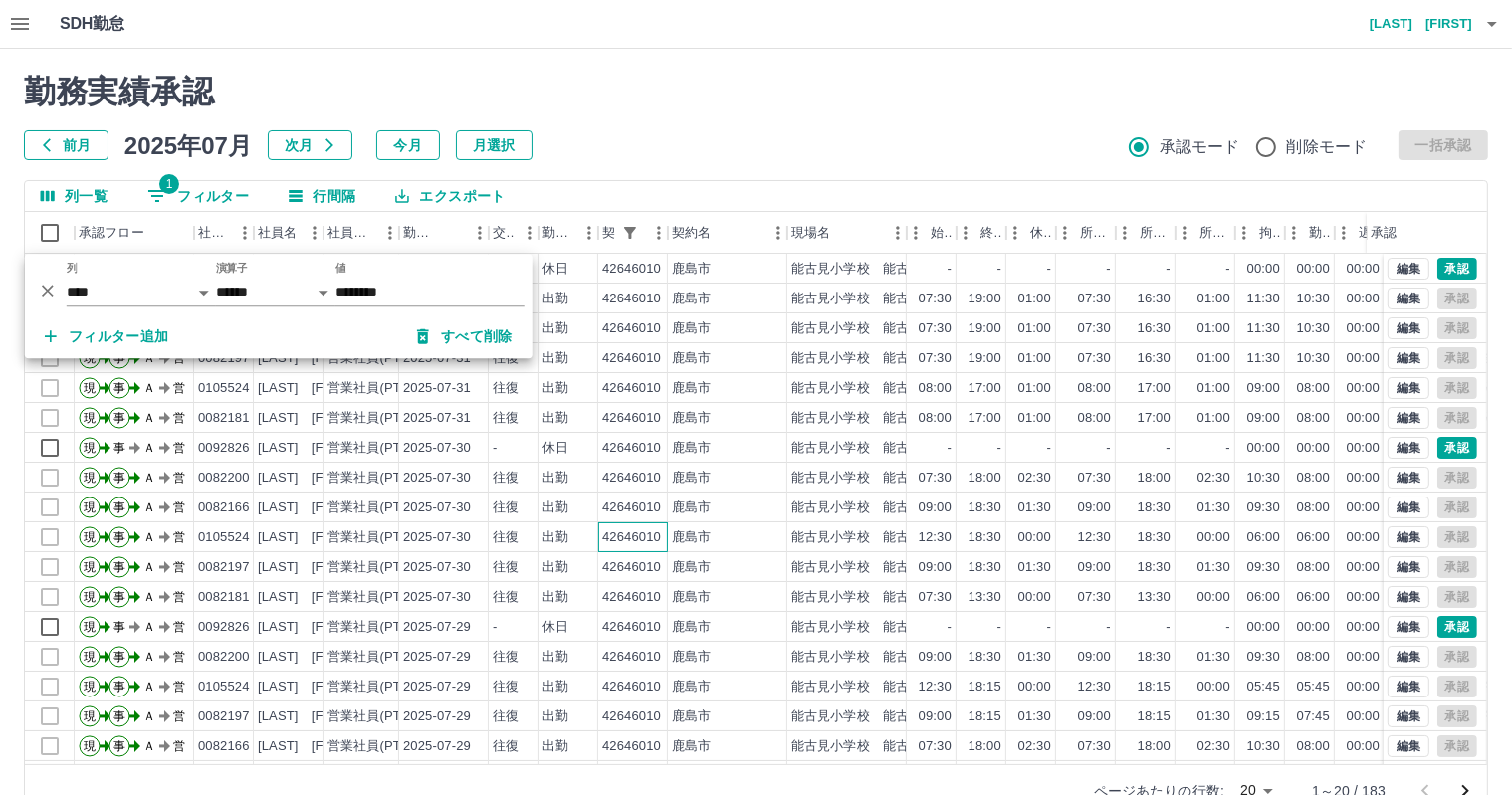 click on "42646010" at bounding box center (633, 537) 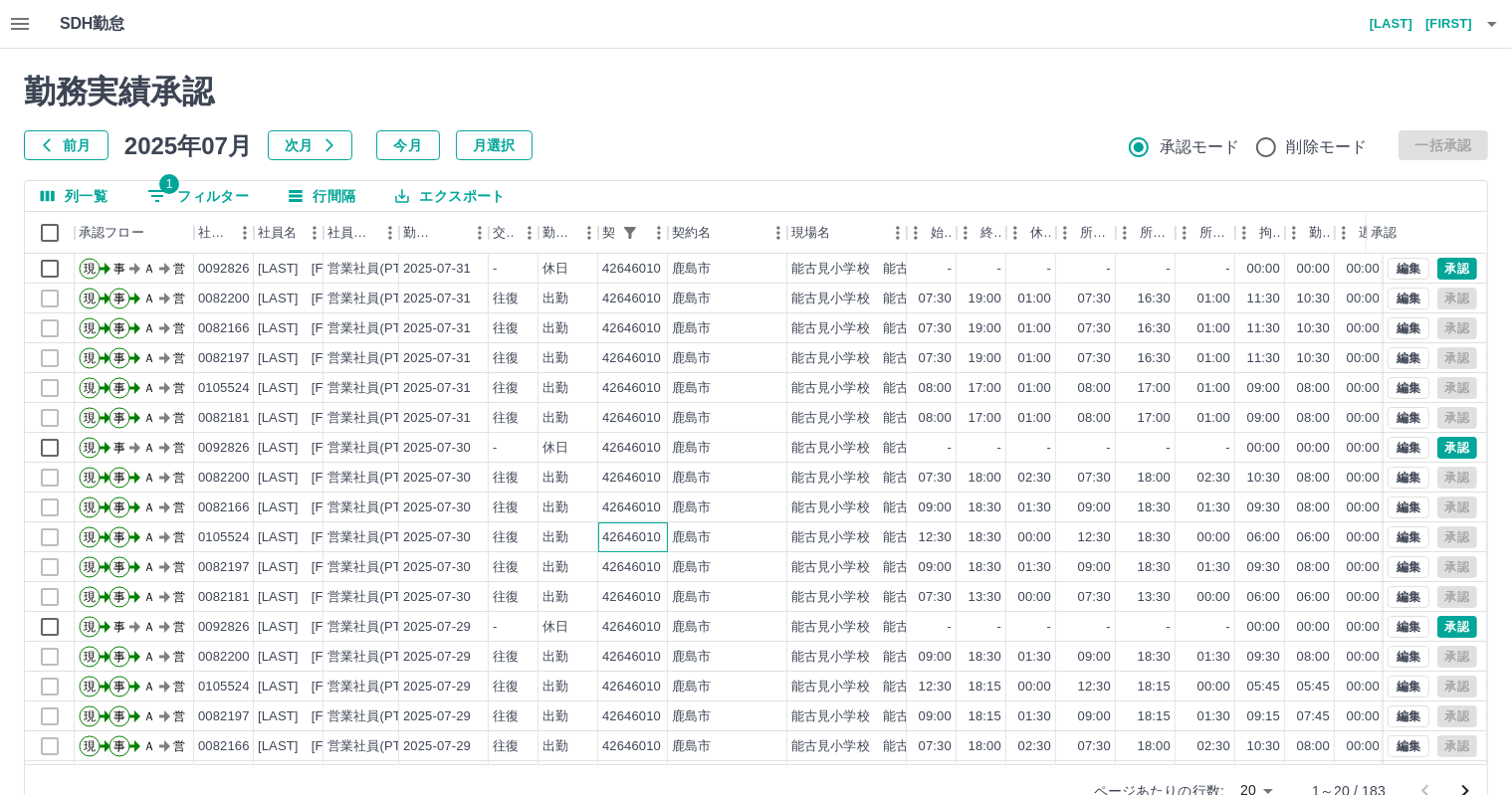 scroll, scrollTop: 102, scrollLeft: 0, axis: vertical 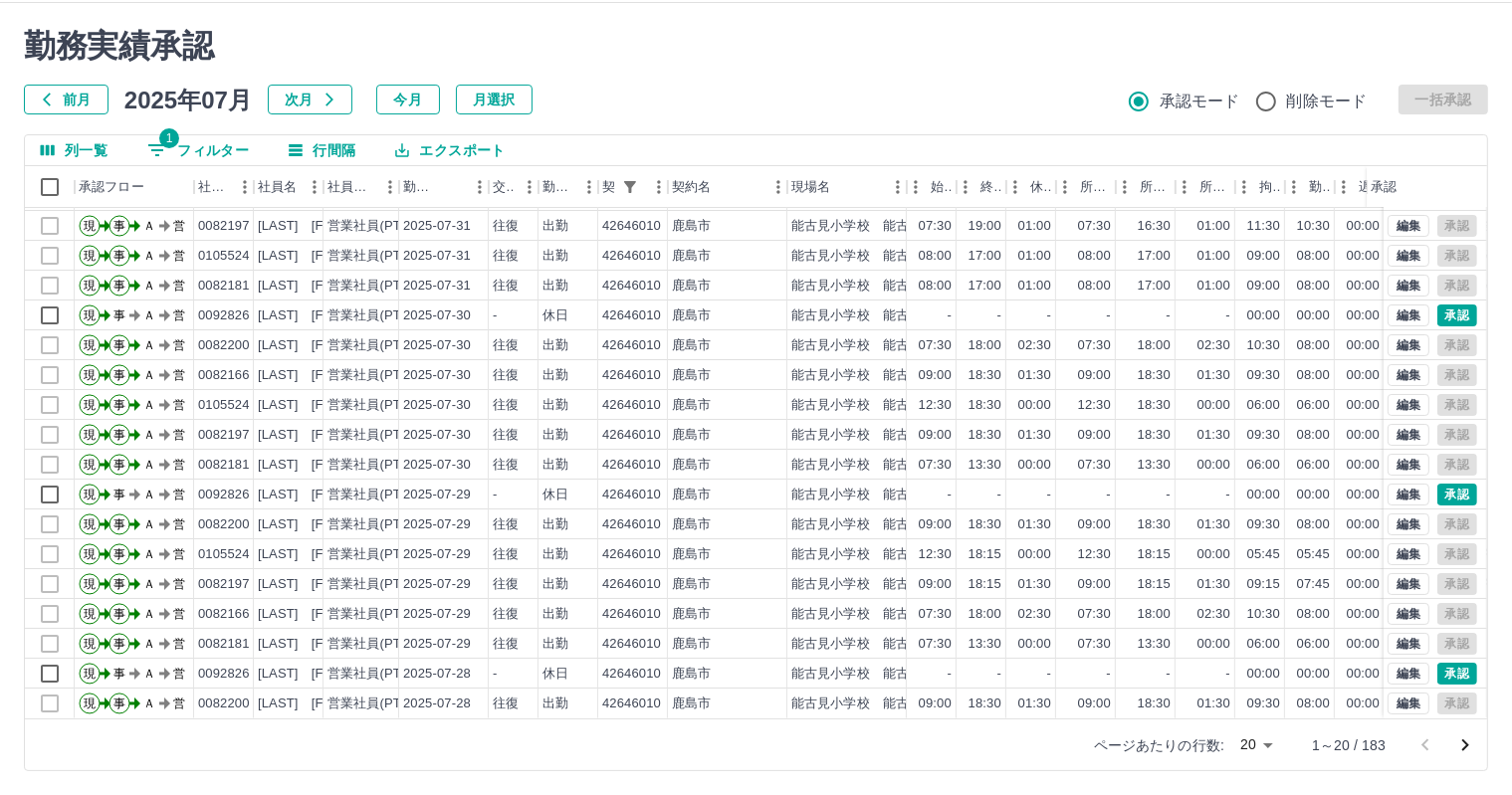 click on "SDH勤怠 [LAST]　[FIRST] 勤務実績承認 前月 [DATE] 次月 今月 月選択 承認モード 削除モード 一括承認 列一覧 1 フィルター 行間隔 エクスポート 承認フロー 社員番号 社員名 社員区分 勤務日 交通費 勤務区分 契約コード 契約名 現場名 始業 終業 休憩 所定開始 所定終業 所定休憩 拘束 勤務 遅刻等 コメント ステータス 承認 現 事 Ａ 営 [NUMBER] [LAST]　[FIRST] 営業社員(PT契約) [DATE] 往復 出勤 [NUMBER] [CITY] [LOCATION] [TIME] [TIME] [TIME] [TIME] [TIME] [TIME] [TIME] [TIME] [TIME] バス旅行 AM承認待 現 事 Ａ 営 [NUMBER] [LAST]　[FIRST] 営業社員(PT契約) [DATE] 往復 出勤 [NUMBER] [CITY] [LOCATION] [TIME] [TIME] [TIME] [TIME] [TIME] [TIME] [TIME] [TIME] [TIME] バス旅行 AM承認待 現 事 Ａ 営 [NUMBER] [LAST]　[FIRST] 営業社員(PT契約) [DATE] 往復 出勤 [NUMBER] [CITY]" at bounding box center (756, 374) 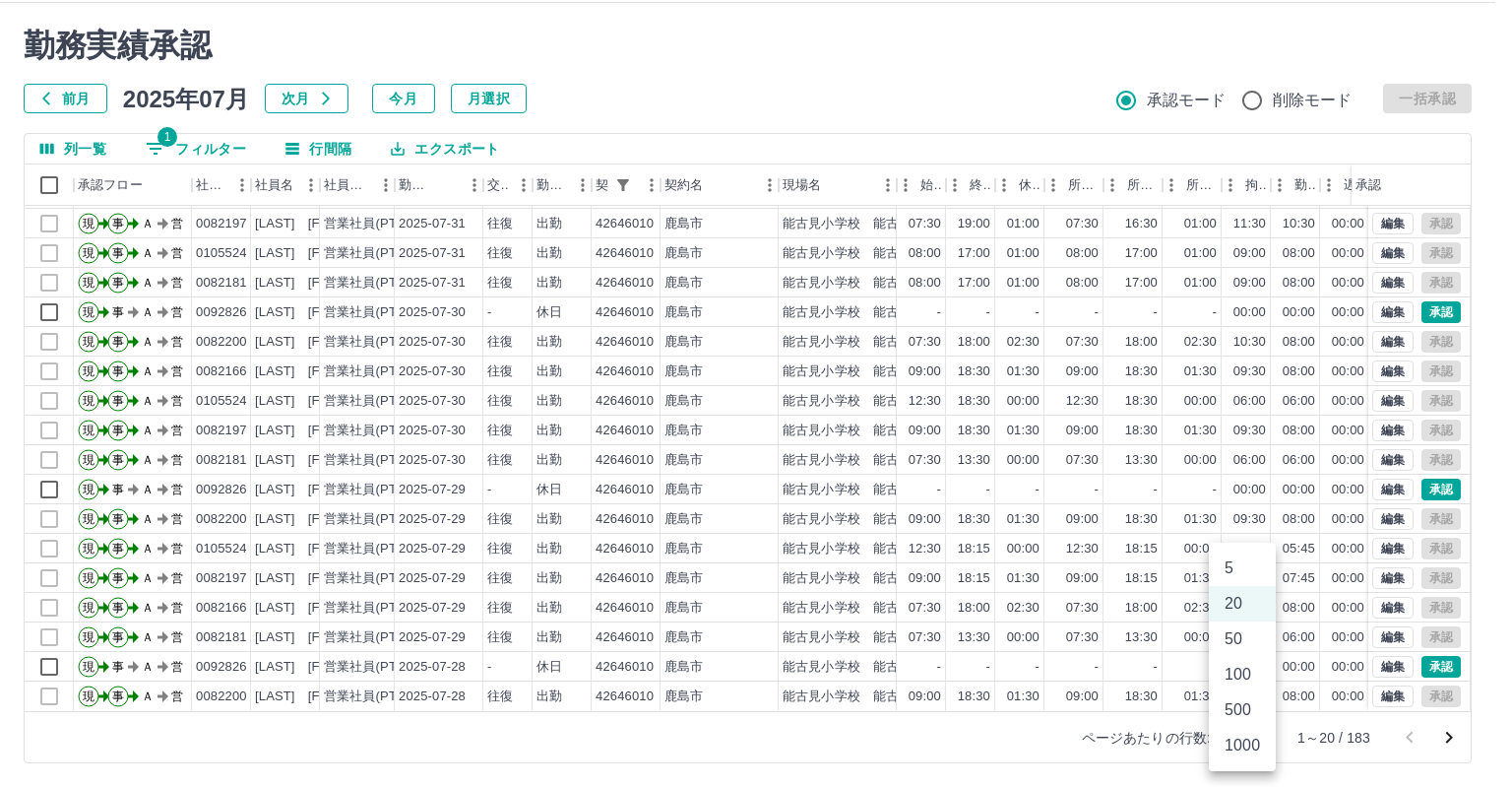 click on "500" at bounding box center [1242, 710] 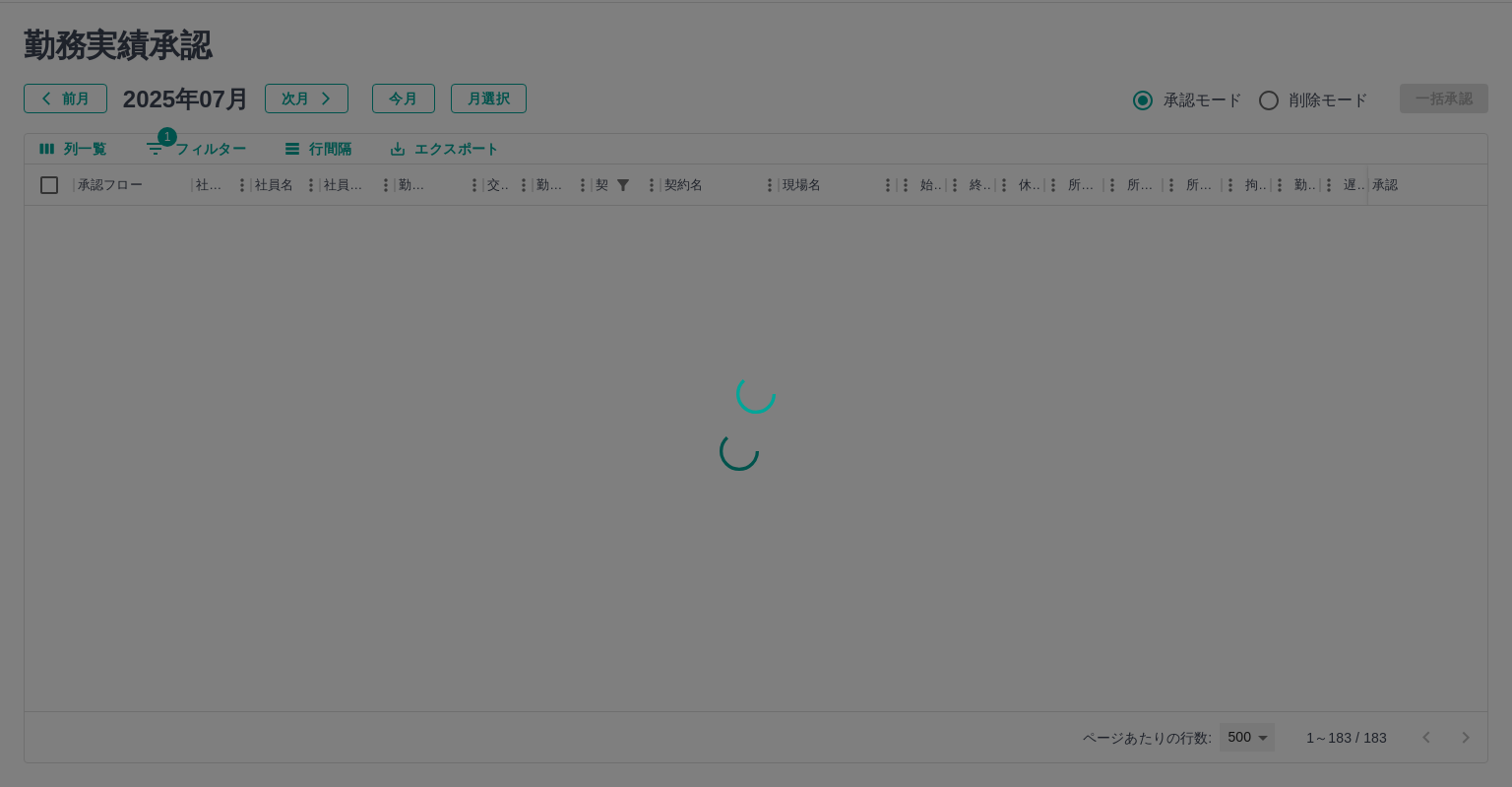 type on "***" 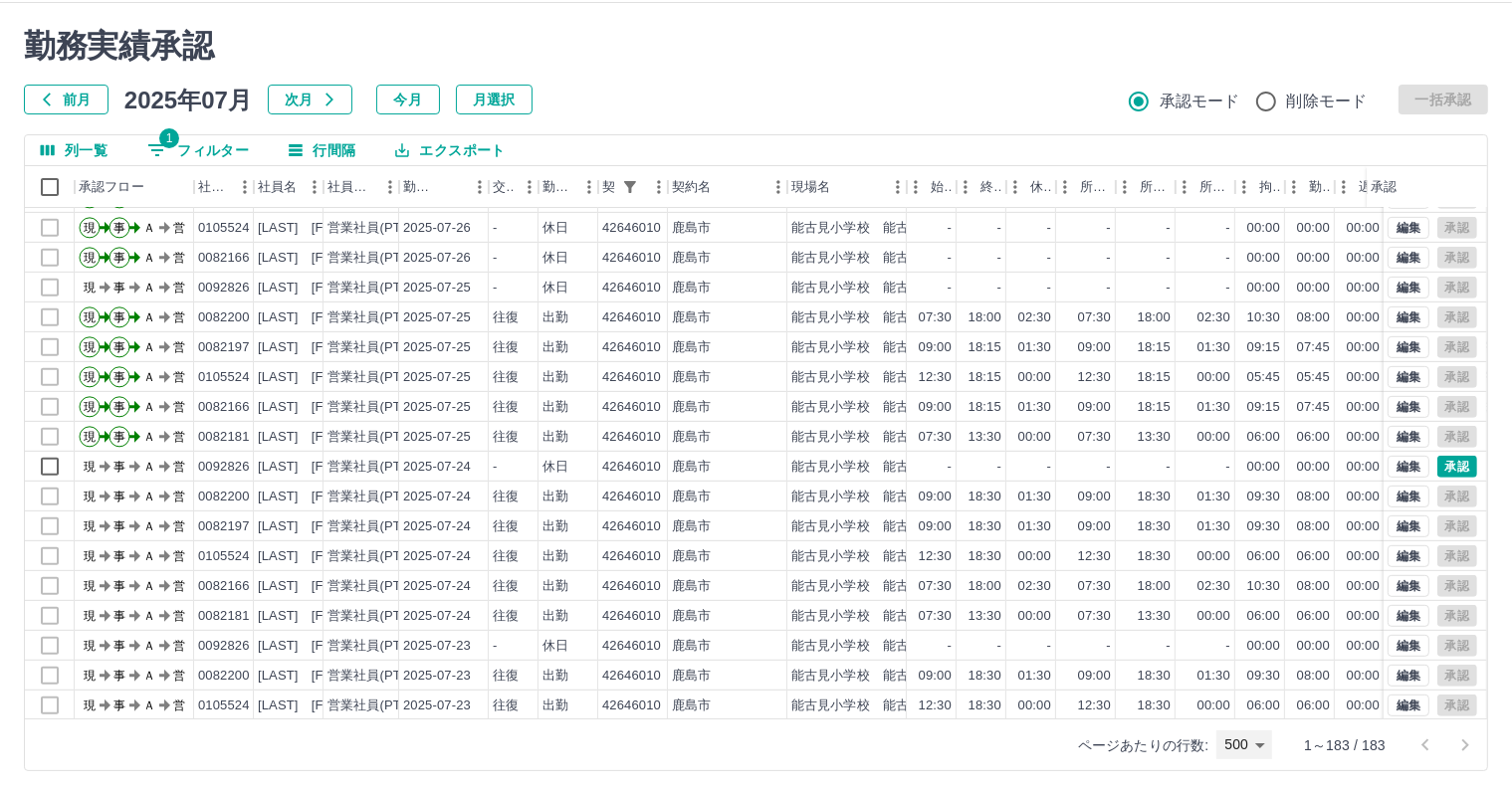 scroll, scrollTop: 995, scrollLeft: 0, axis: vertical 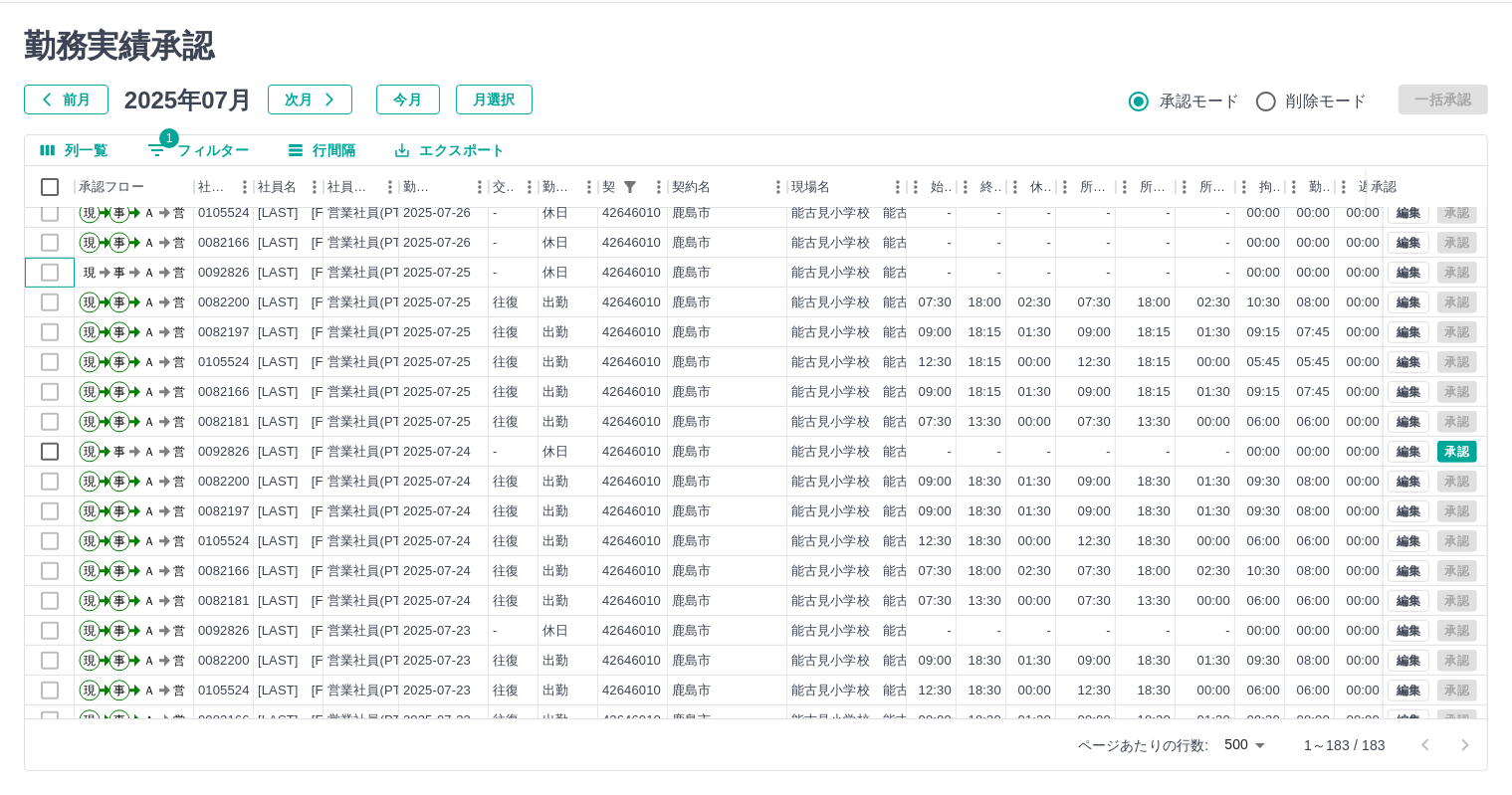 click at bounding box center (50, 273) 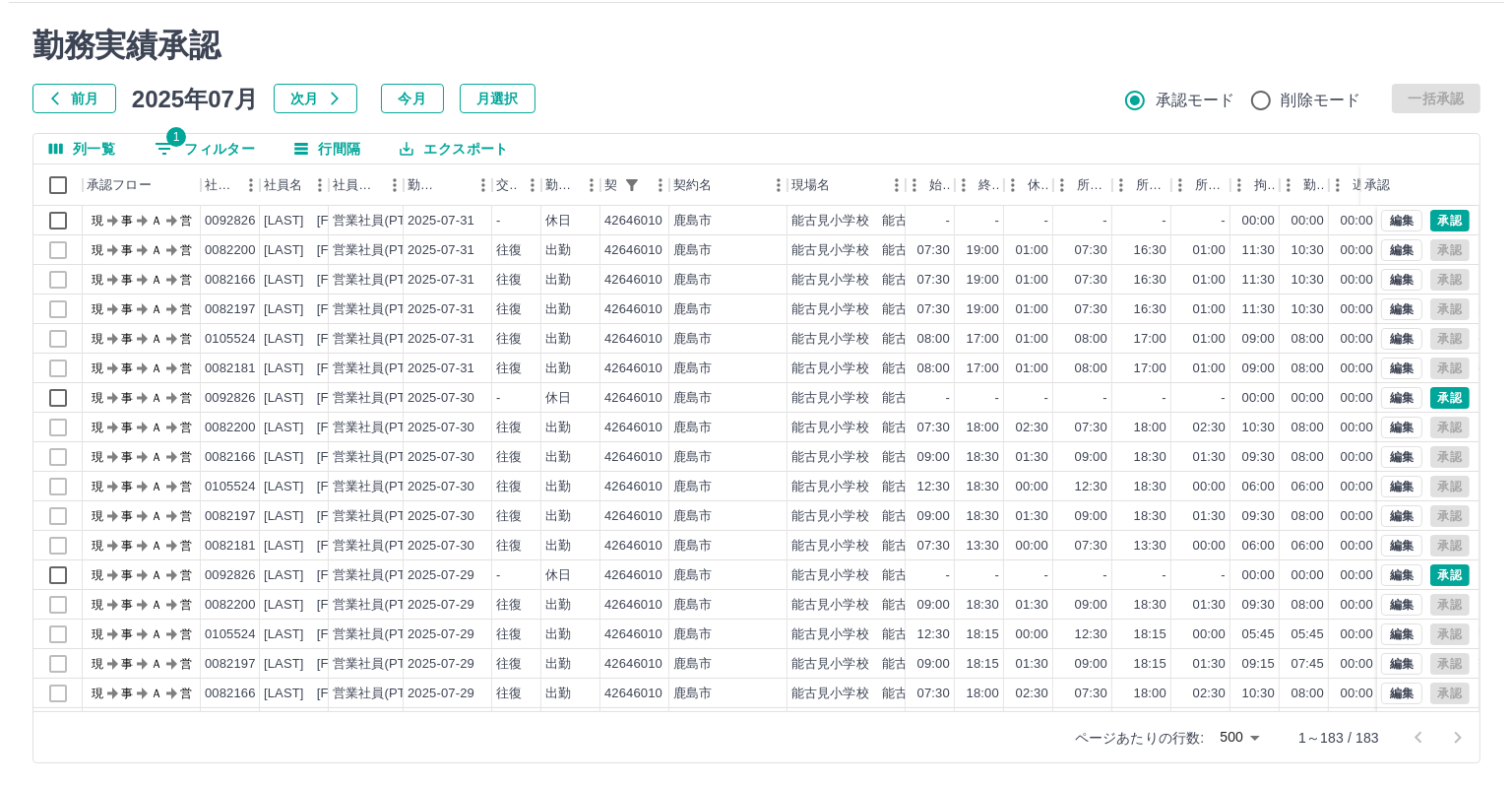 scroll, scrollTop: 0, scrollLeft: 0, axis: both 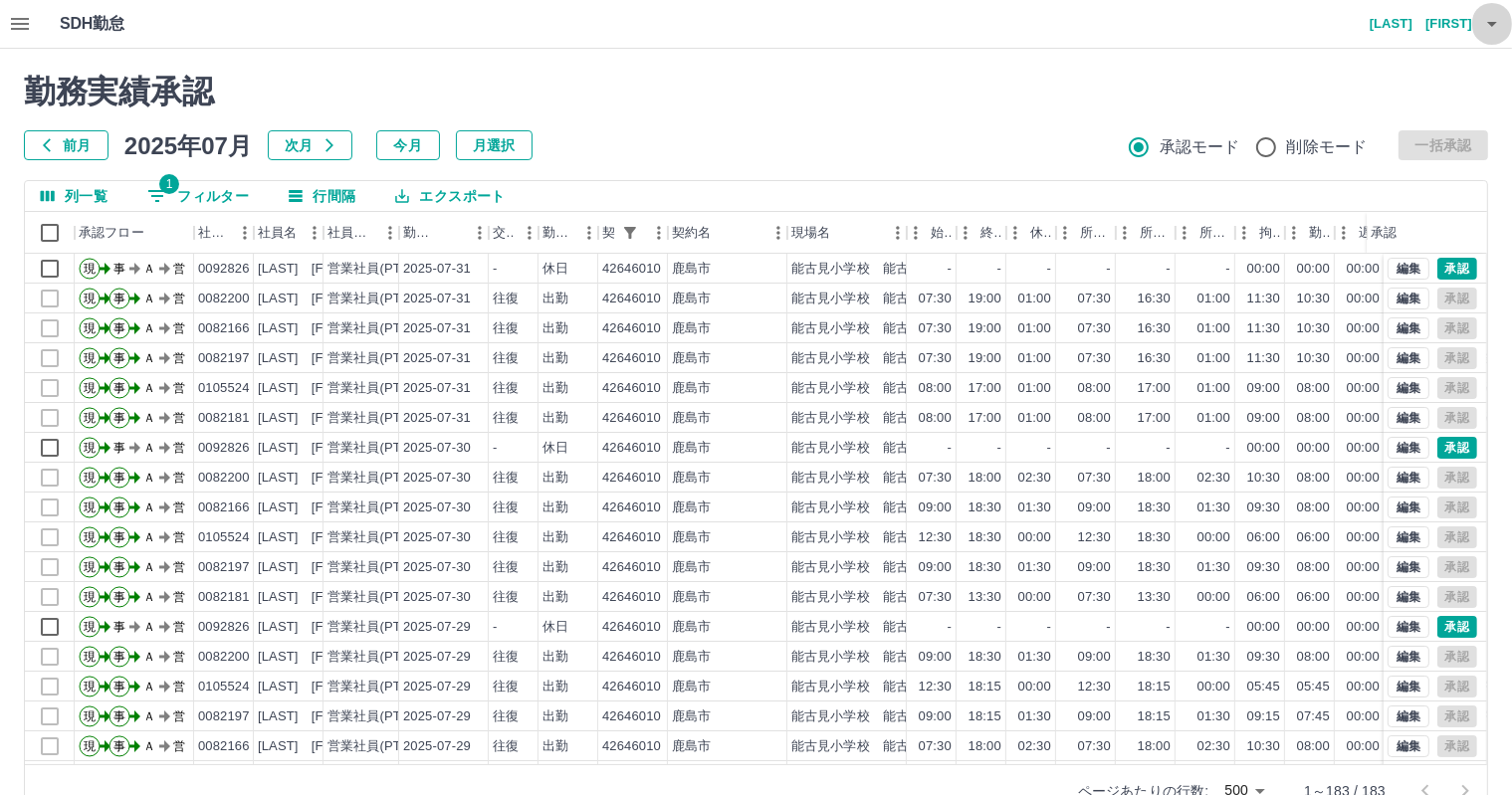 click 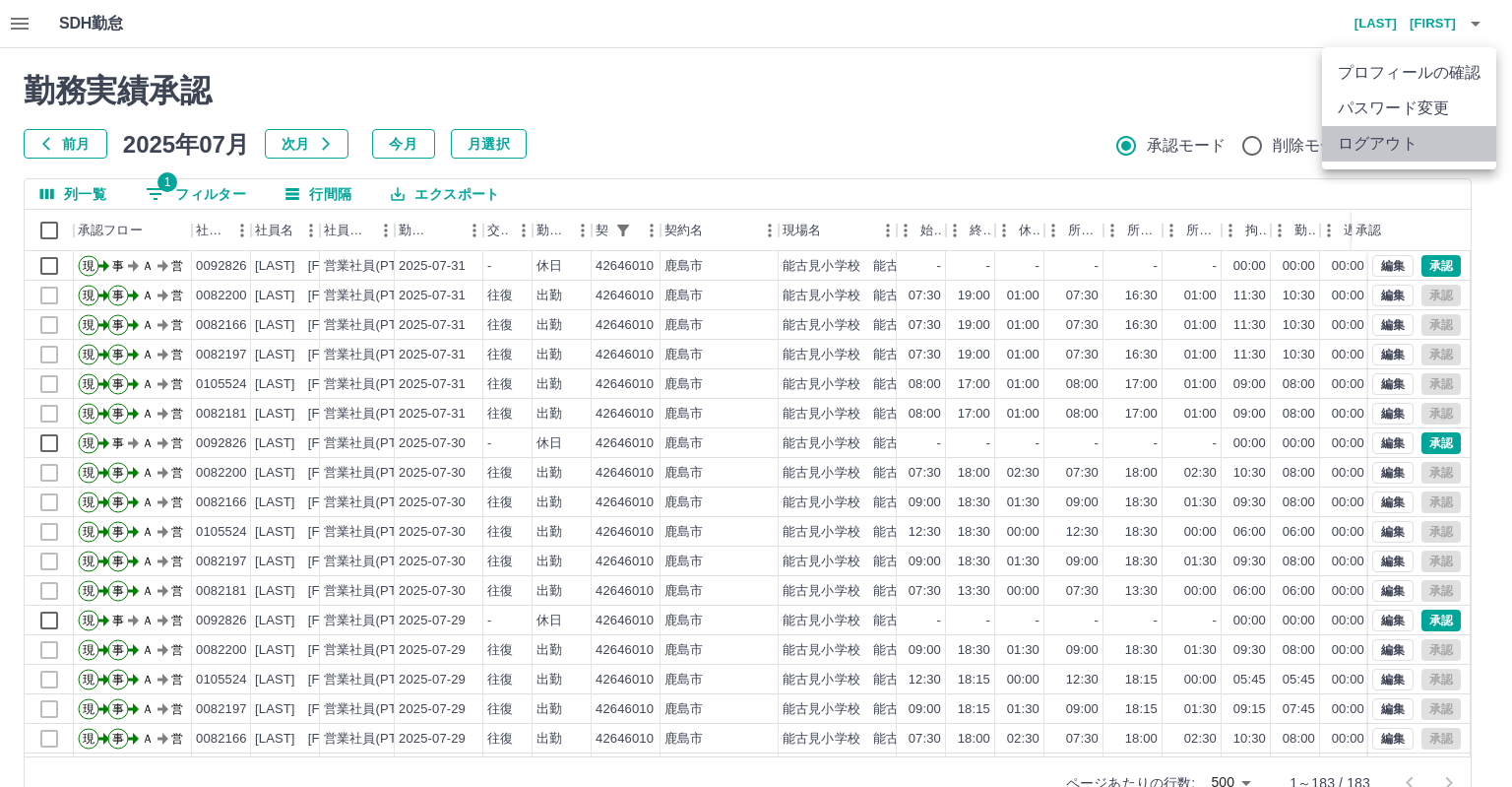 click on "ログアウト" at bounding box center (1409, 144) 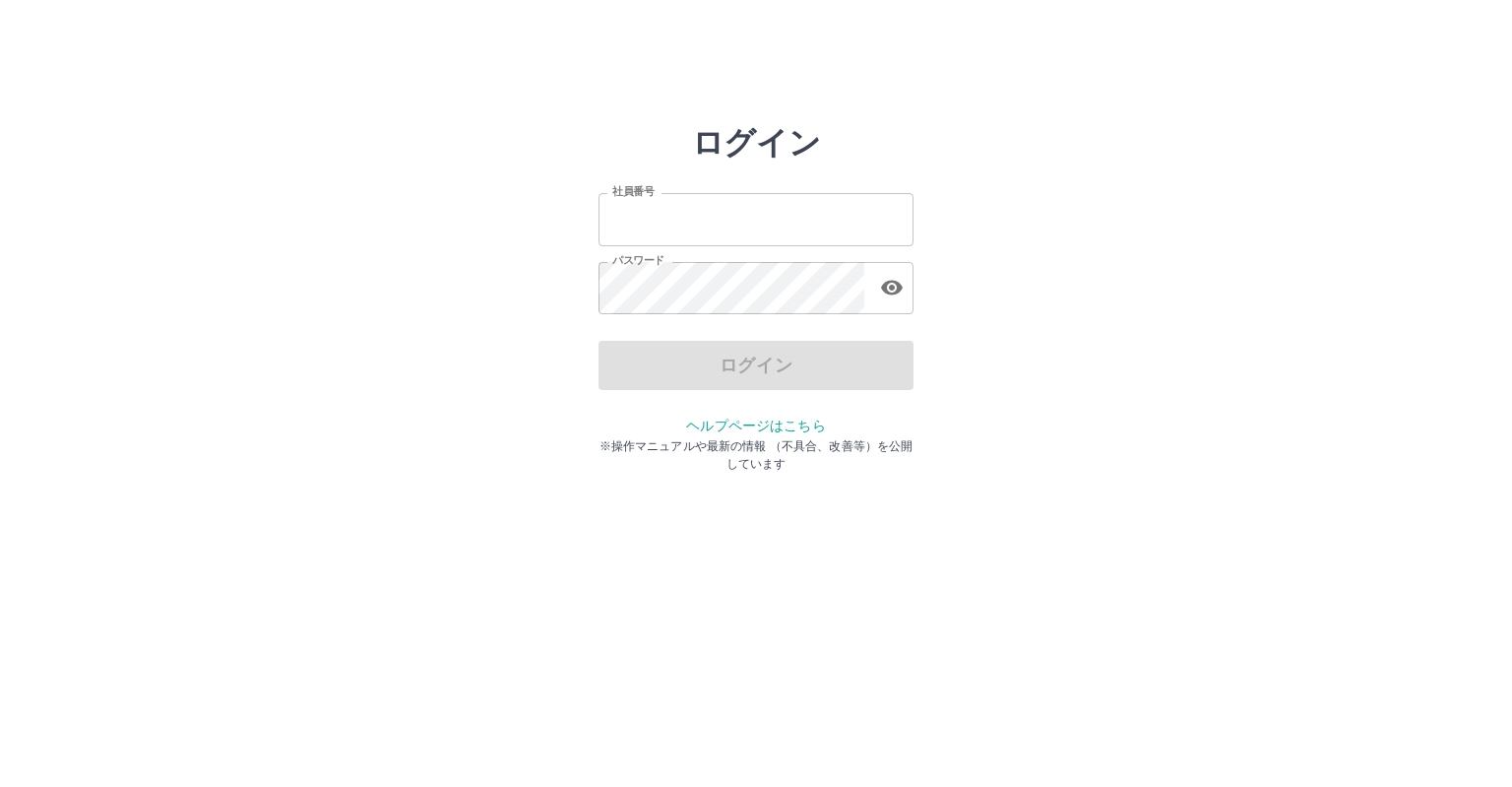 scroll, scrollTop: 0, scrollLeft: 0, axis: both 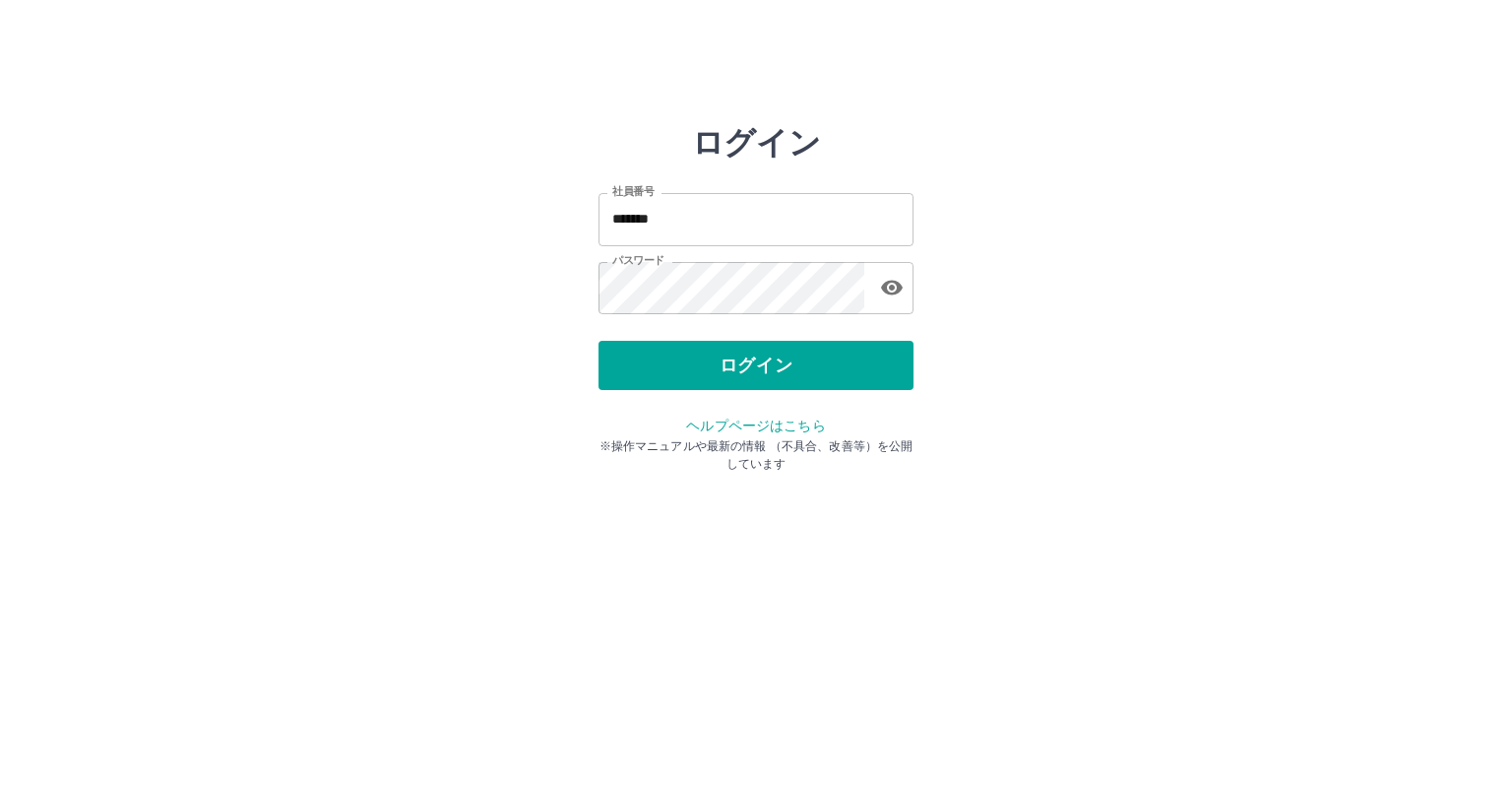 click on "*******" at bounding box center (756, 219) 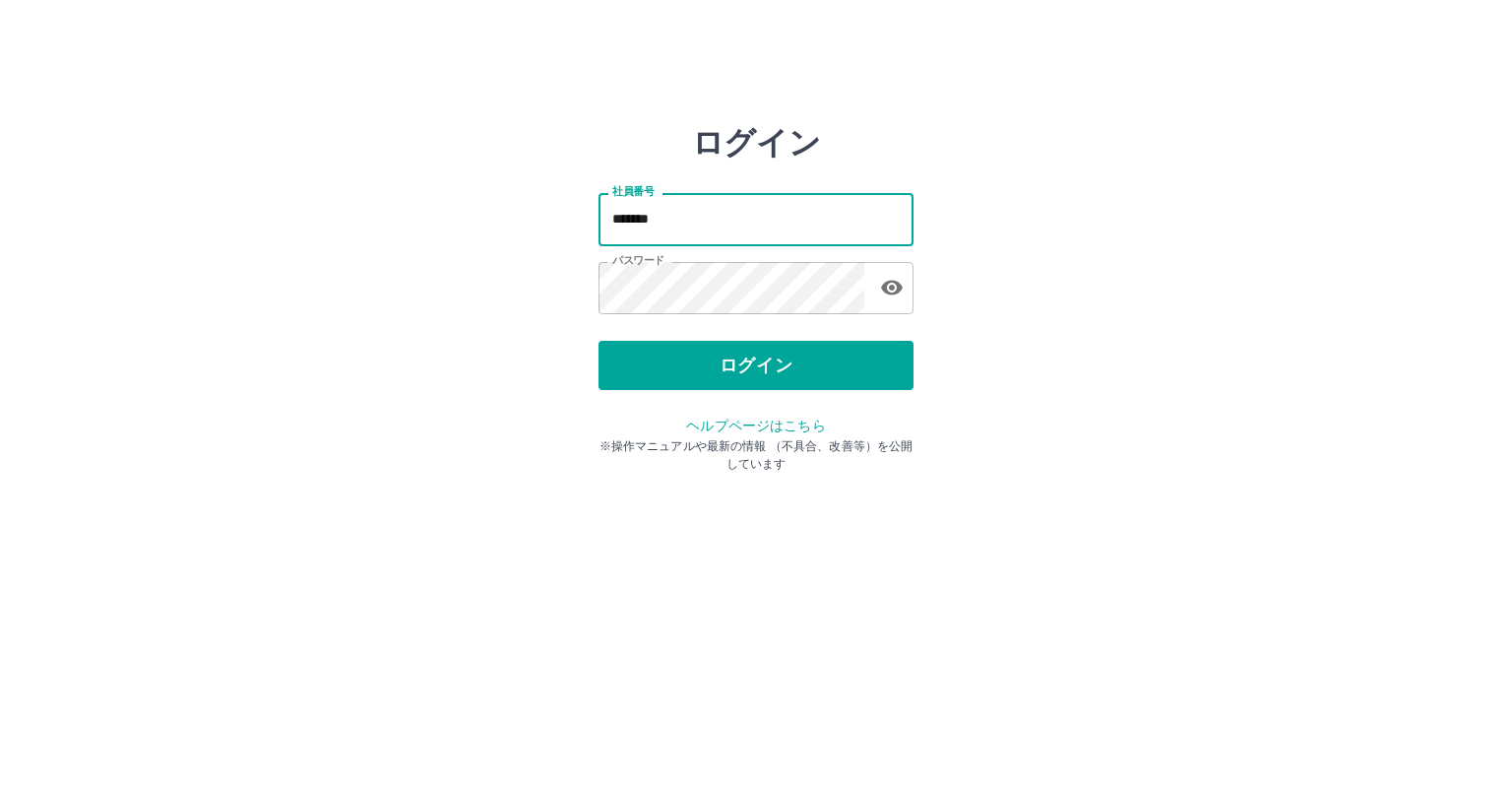 click on "*******" at bounding box center (756, 219) 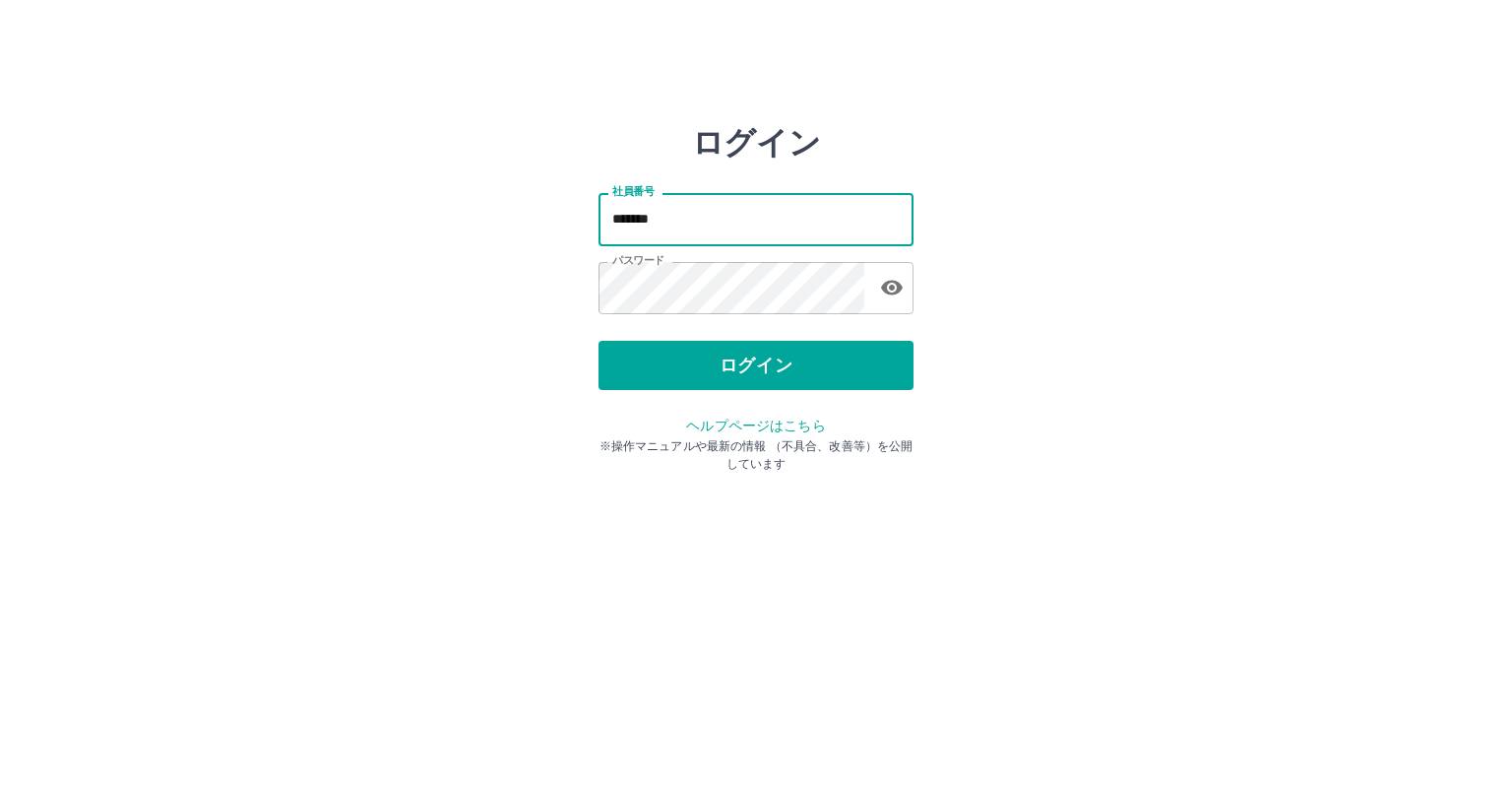 type on "*******" 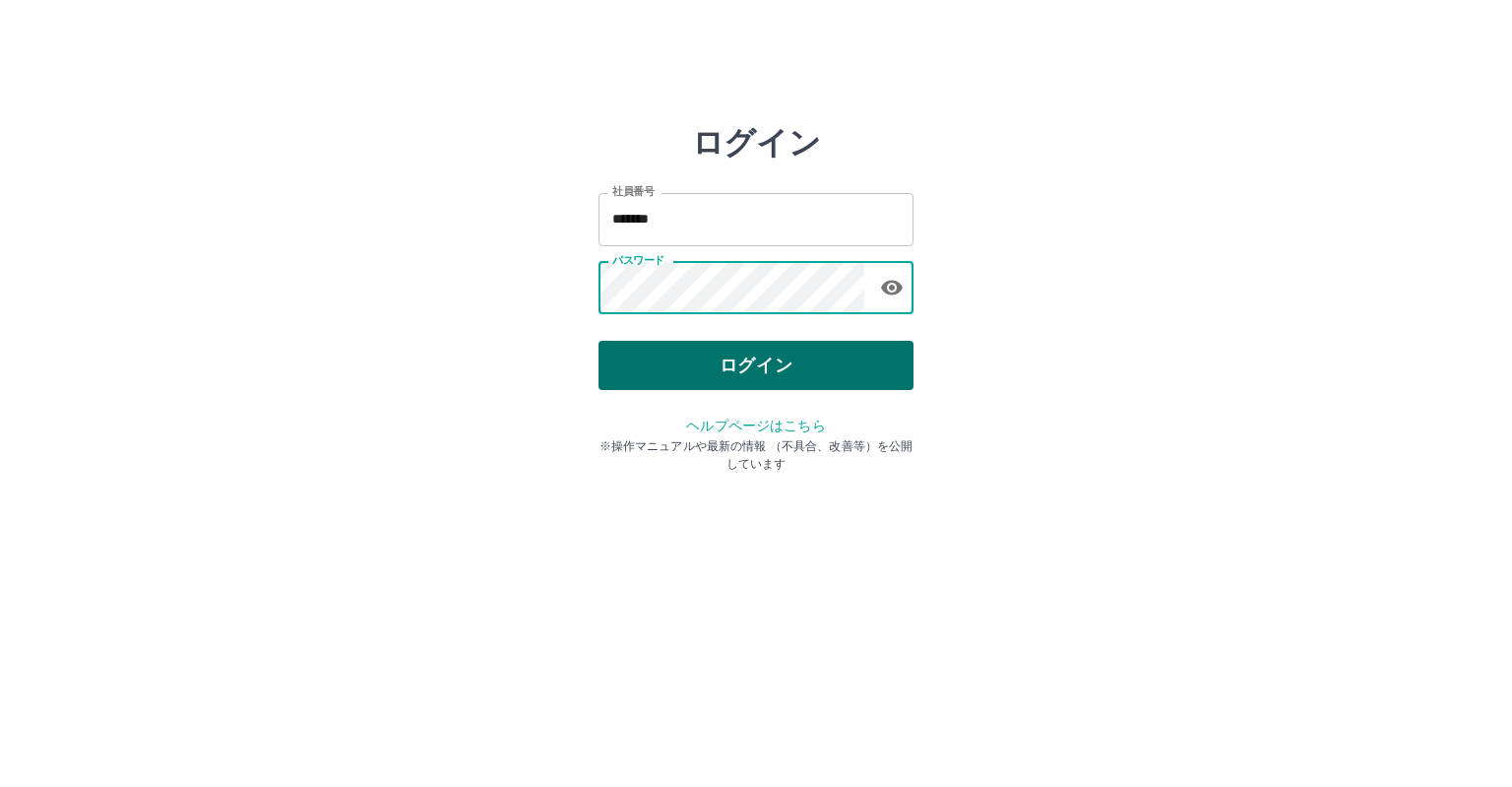 click on "ログイン" at bounding box center (756, 365) 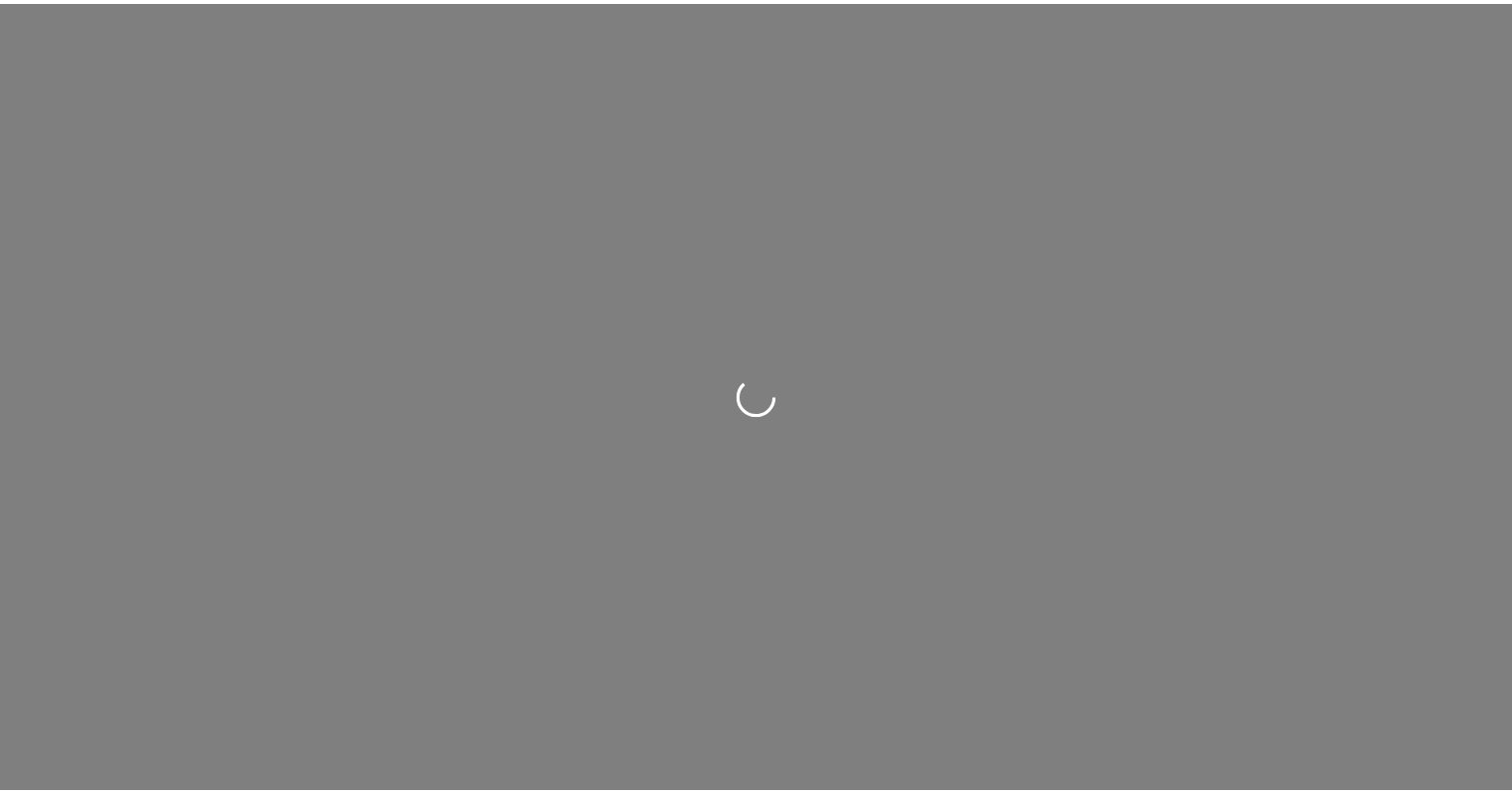scroll, scrollTop: 0, scrollLeft: 0, axis: both 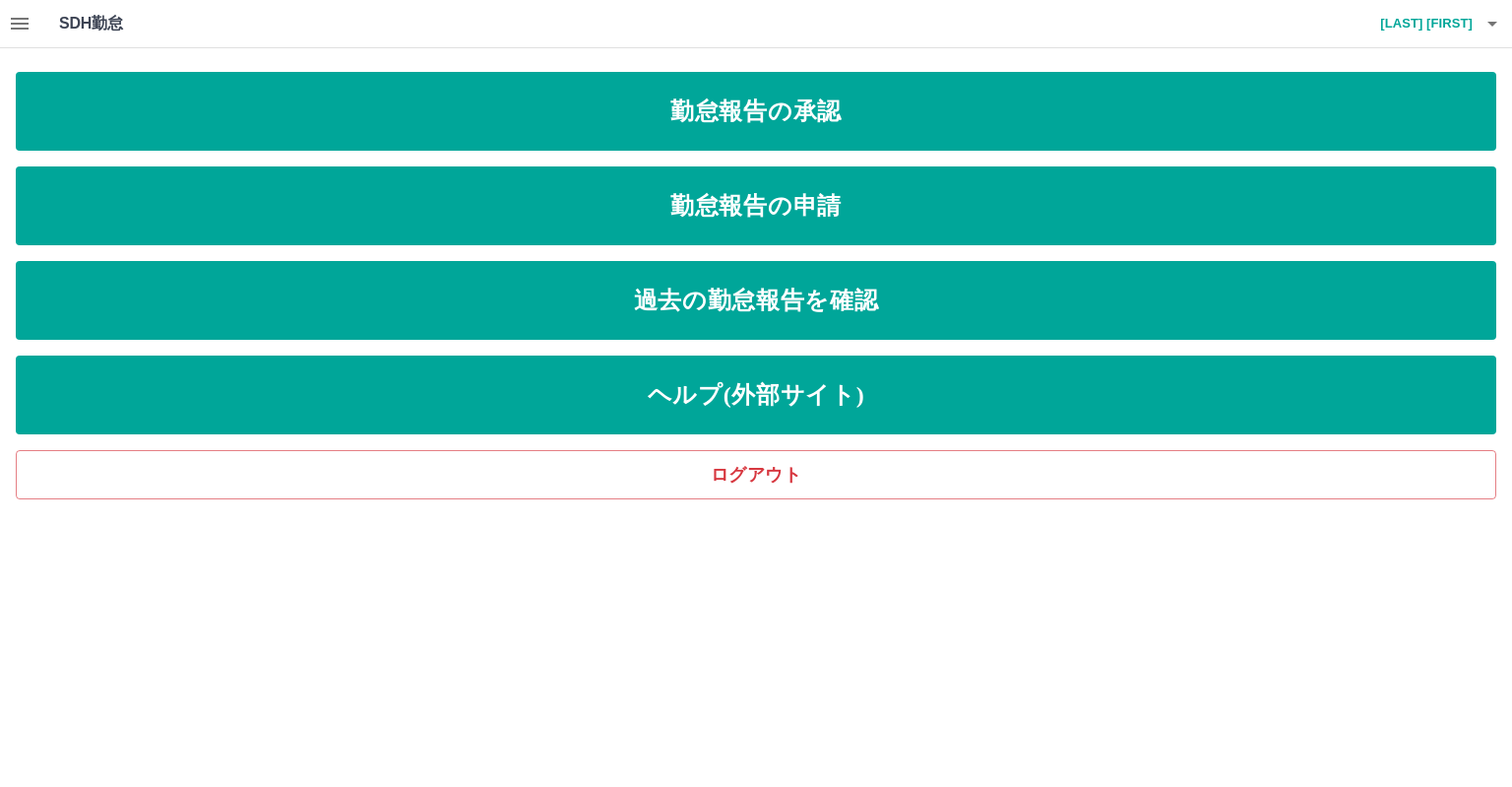 click 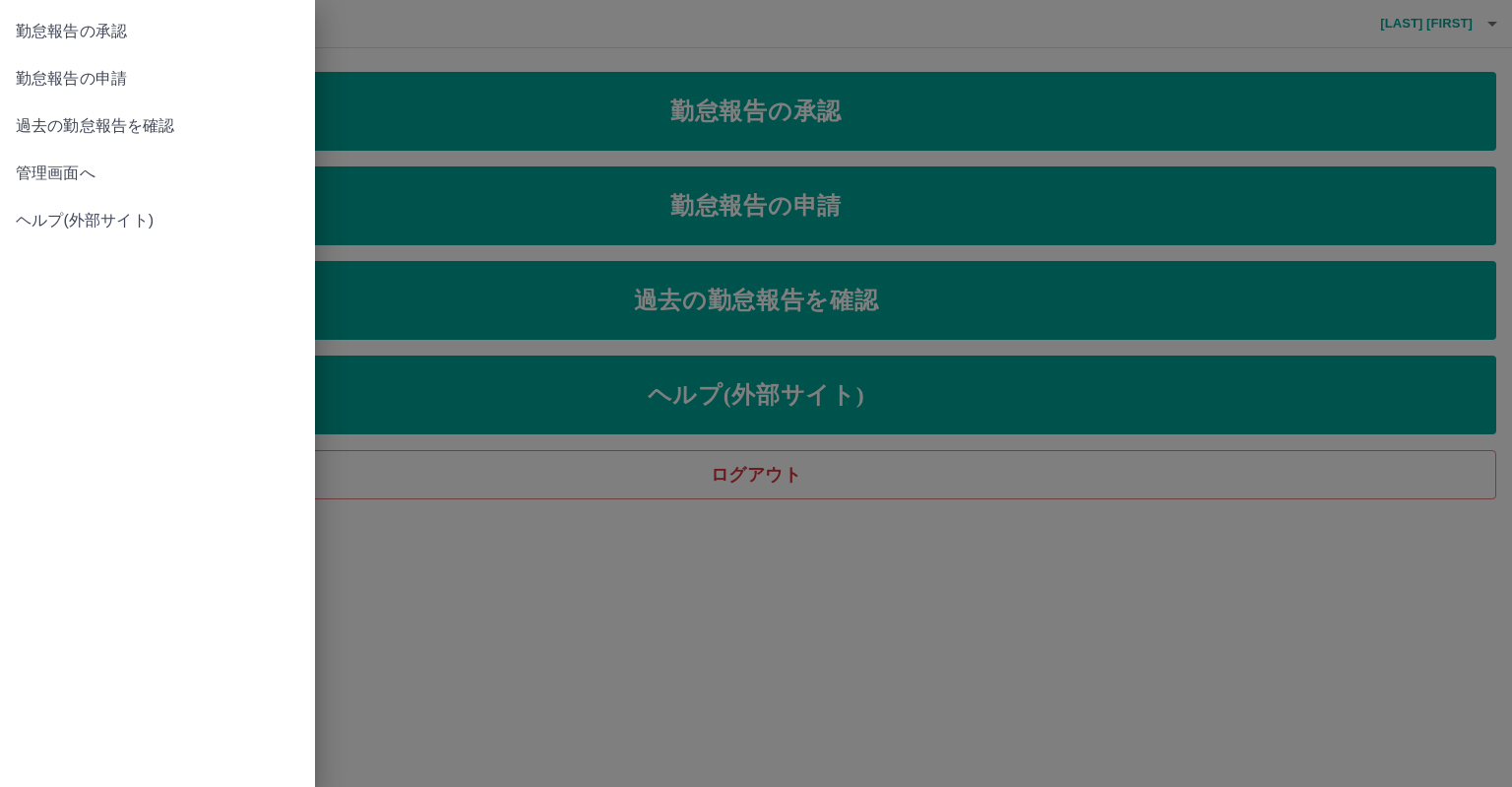 click on "管理画面へ" at bounding box center [158, 173] 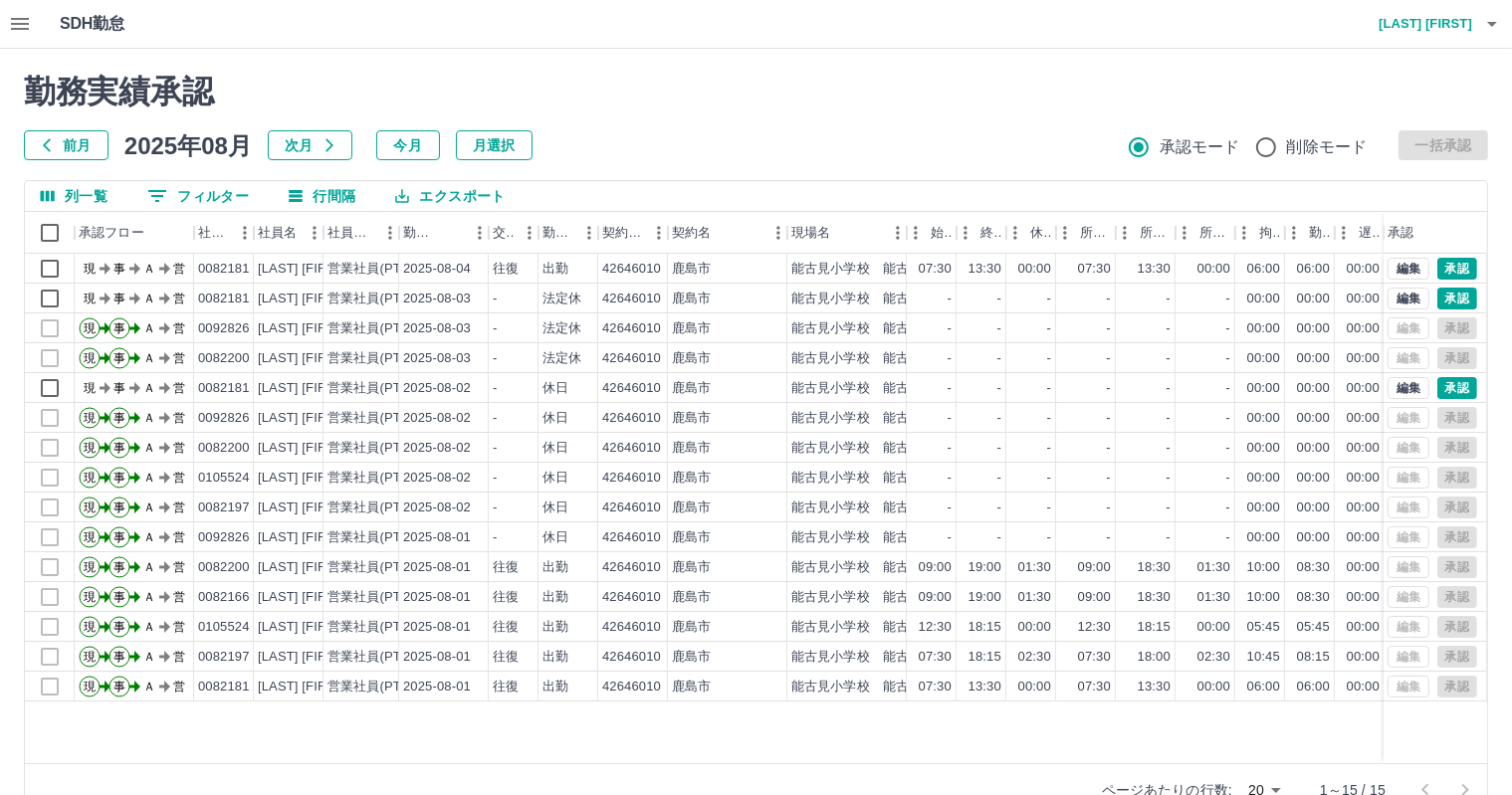 click on "勤務実績承認 前月 2025年08月 次月 今月 月選択 承認モード 削除モード 一括承認" at bounding box center [756, 116] 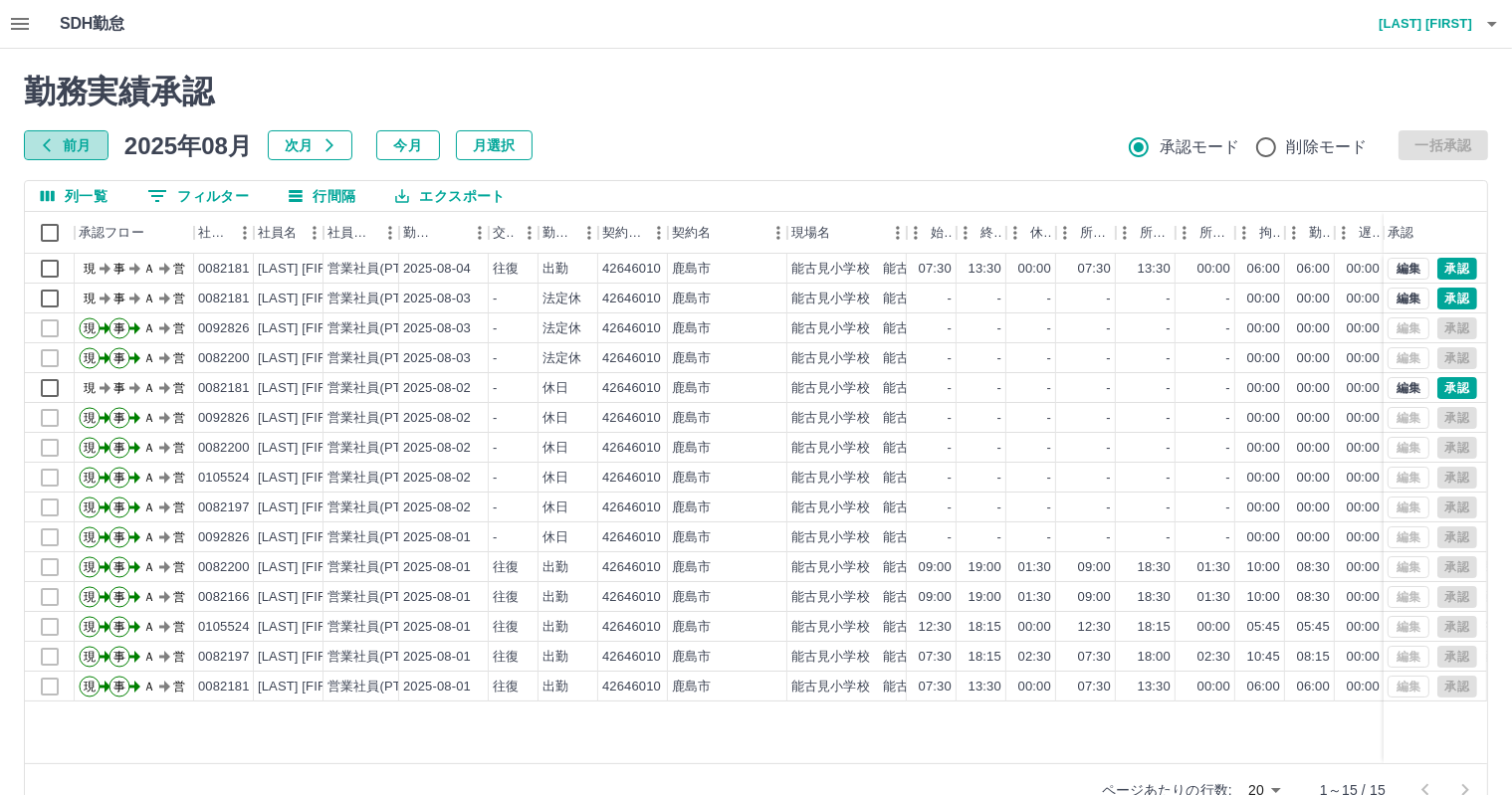click on "前月" at bounding box center (66, 145) 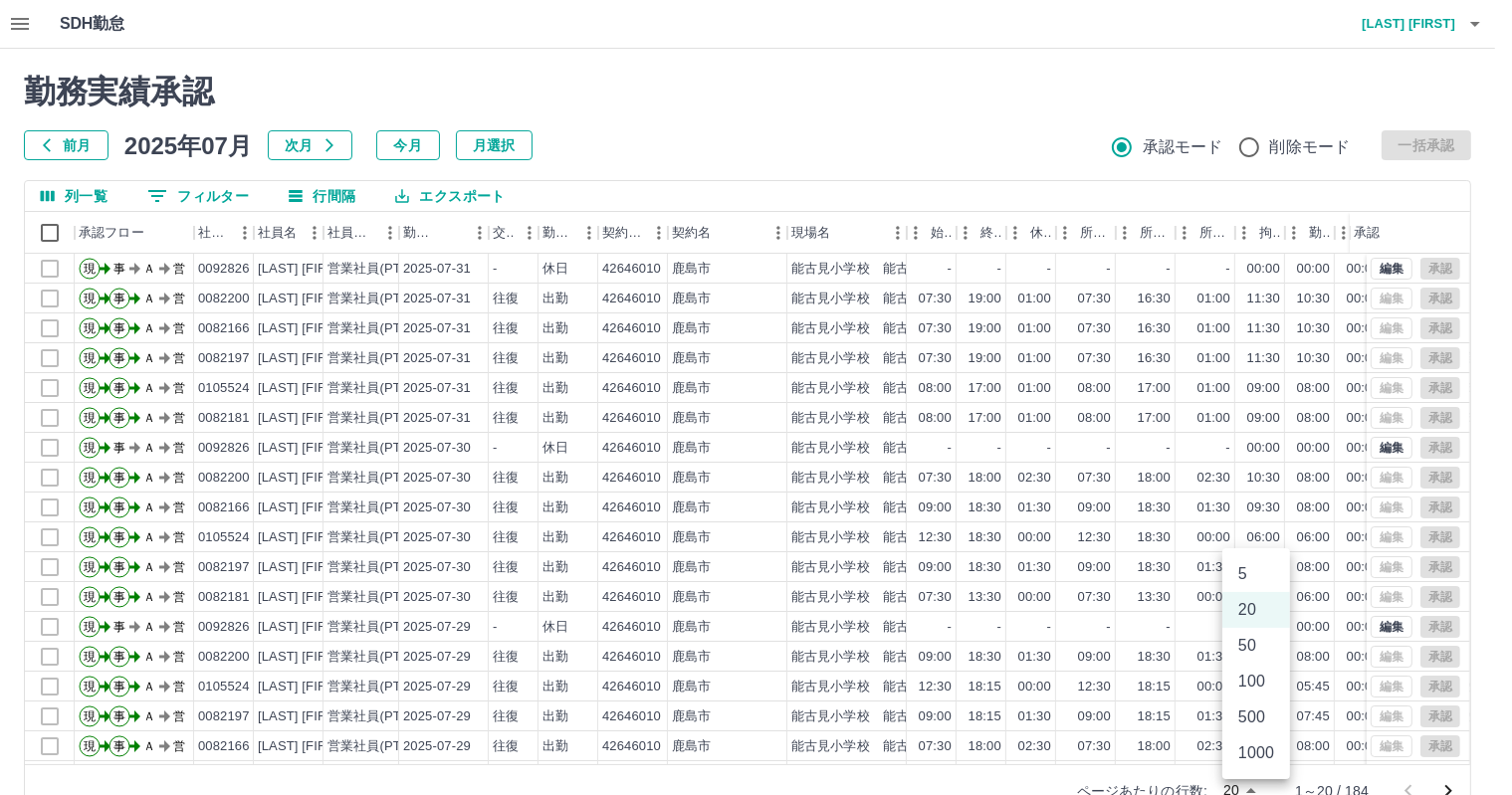 click on "SDH勤怠 岩丸　裕美子 勤務実績承認 前月 2025年07月 次月 今月 月選択 承認モード 削除モード 一括承認 列一覧 0 フィルター 行間隔 エクスポート 承認フロー 社員番号 社員名 社員区分 勤務日 交通費 勤務区分 契約コード 契約名 現場名 始業 終業 休憩 所定開始 所定終業 所定休憩 拘束 勤務 遅刻等 コメント ステータス 承認 現 事 Ａ 営 0092826 森田　慈恩 営業社員(PT契約) 2025-07-31  -  休日 42646010 鹿島市 能古見小学校　能古見すぎの子クラブ - - - - - - 00:00 00:00 00:00 事務担当者承認待 現 事 Ａ 営 0082200 岩丸　裕美子 営業社員(PT契約) 2025-07-31 往復 出勤 42646010 鹿島市 能古見小学校　能古見すぎの子クラブ 07:30 19:00 01:00 07:30 16:30 01:00 11:30 10:30 00:00 バス旅行 AM承認待 現 事 Ａ 営 0082166 志田　恵 営業社員(PT契約) 2025-07-31 往復 出勤 42646010 鹿島市 07:30 19:00 01:00 07:30 16:30 現" at bounding box center [756, 420] 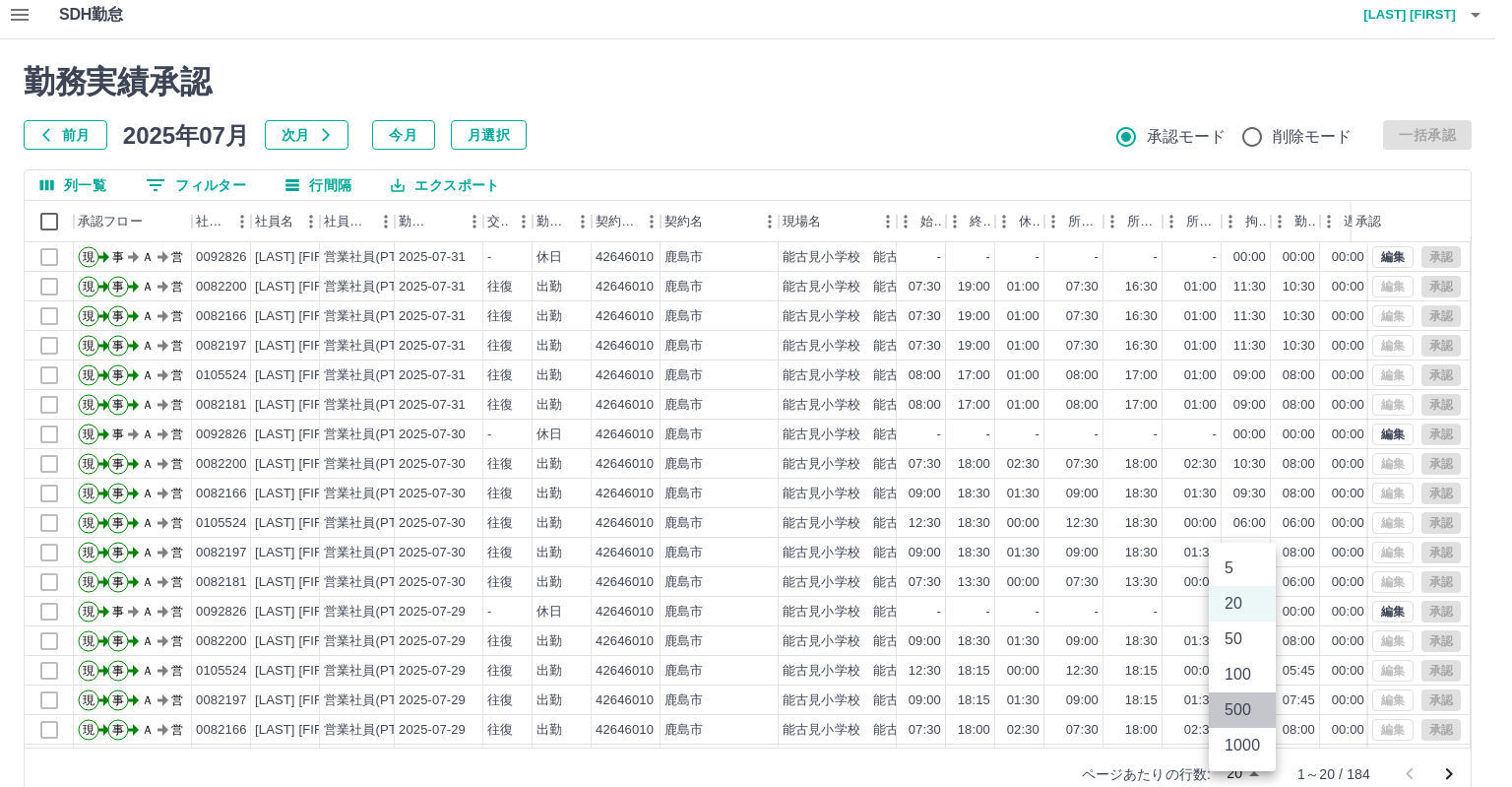 click on "500" at bounding box center (1242, 710) 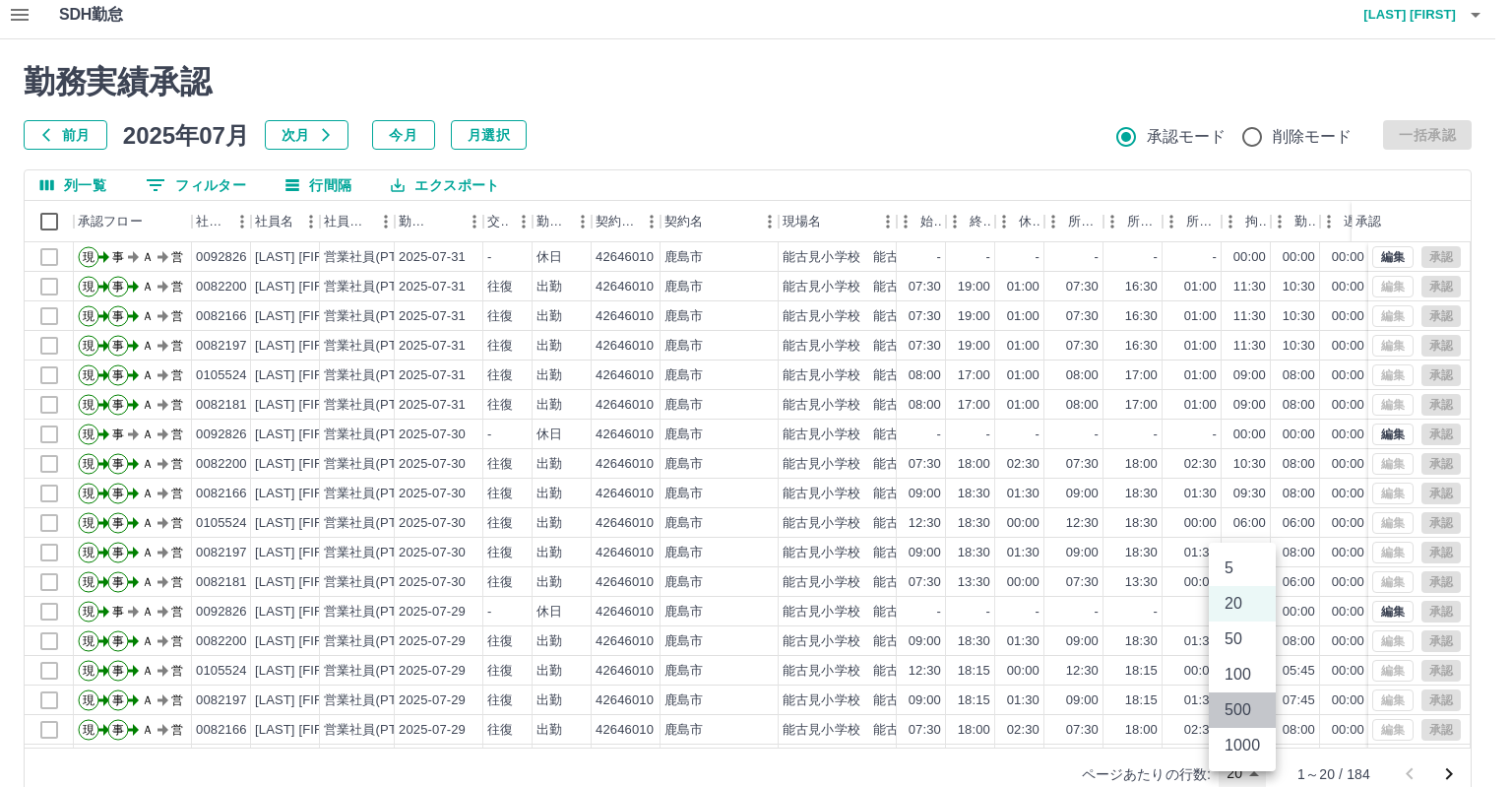 type on "***" 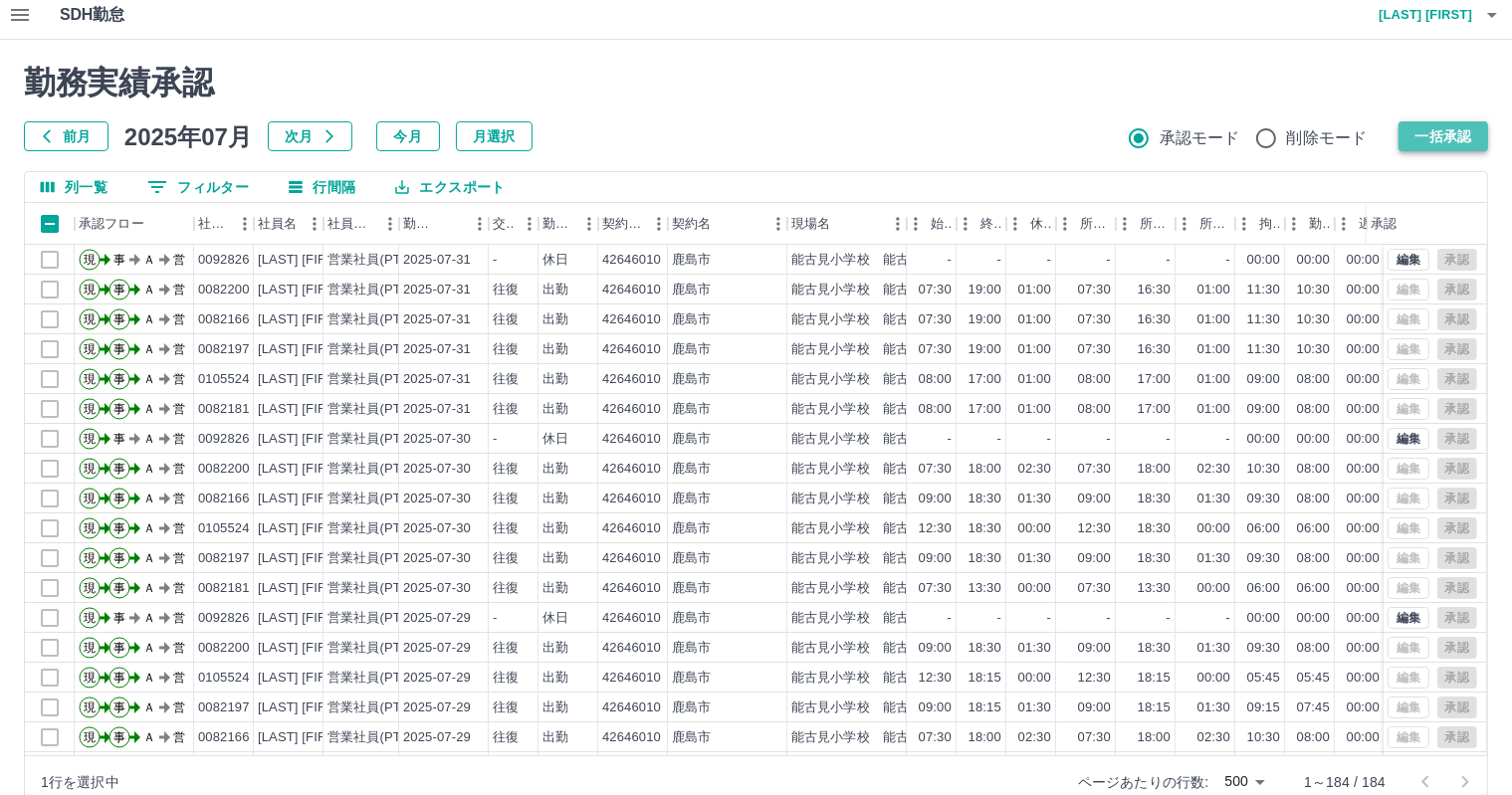 click on "一括承認" at bounding box center [1443, 136] 